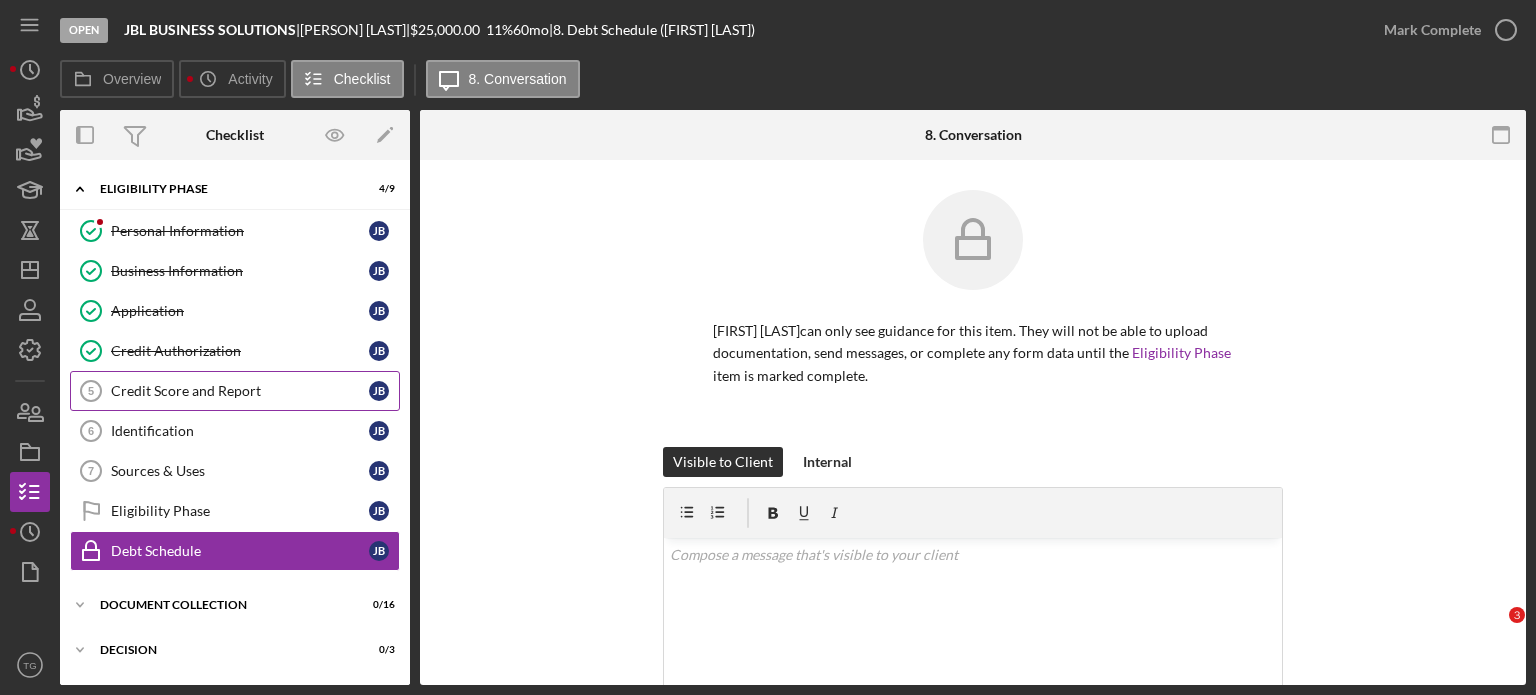 scroll, scrollTop: 0, scrollLeft: 0, axis: both 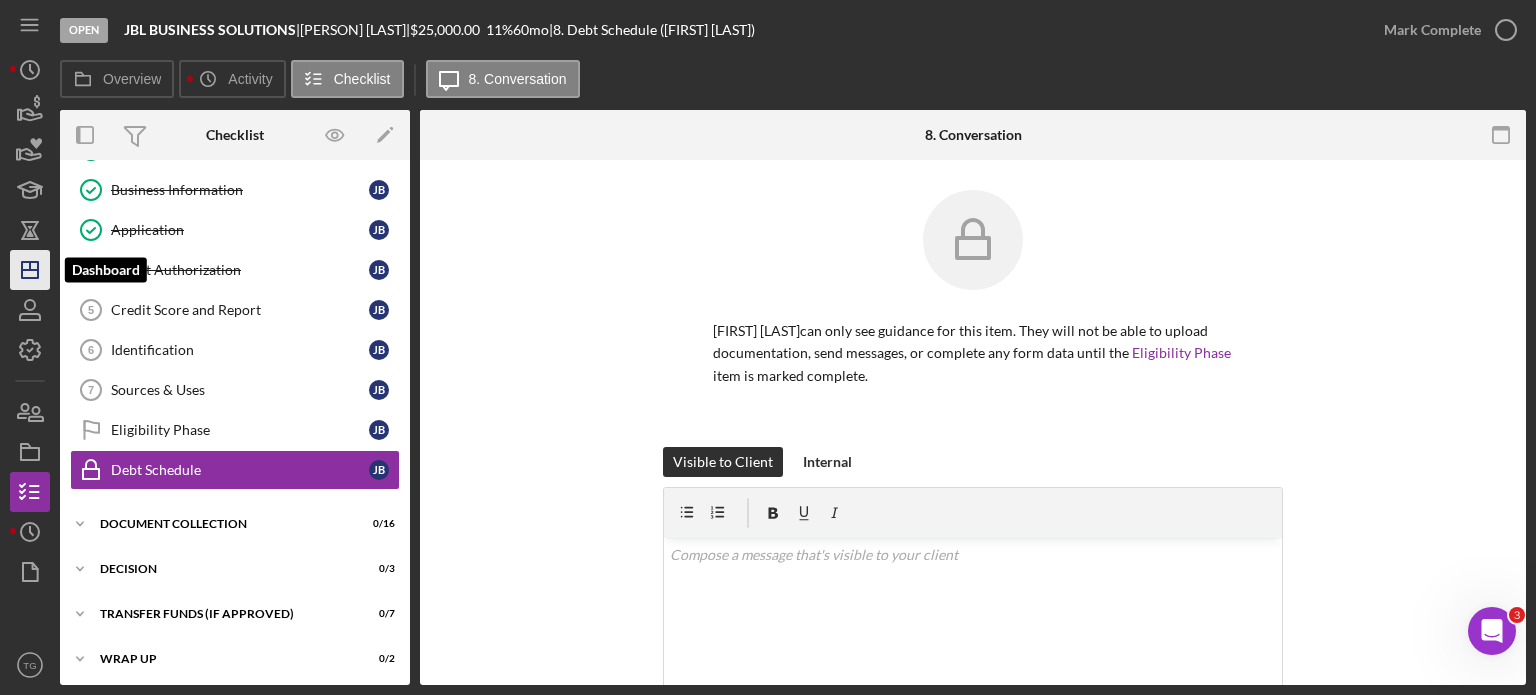 click 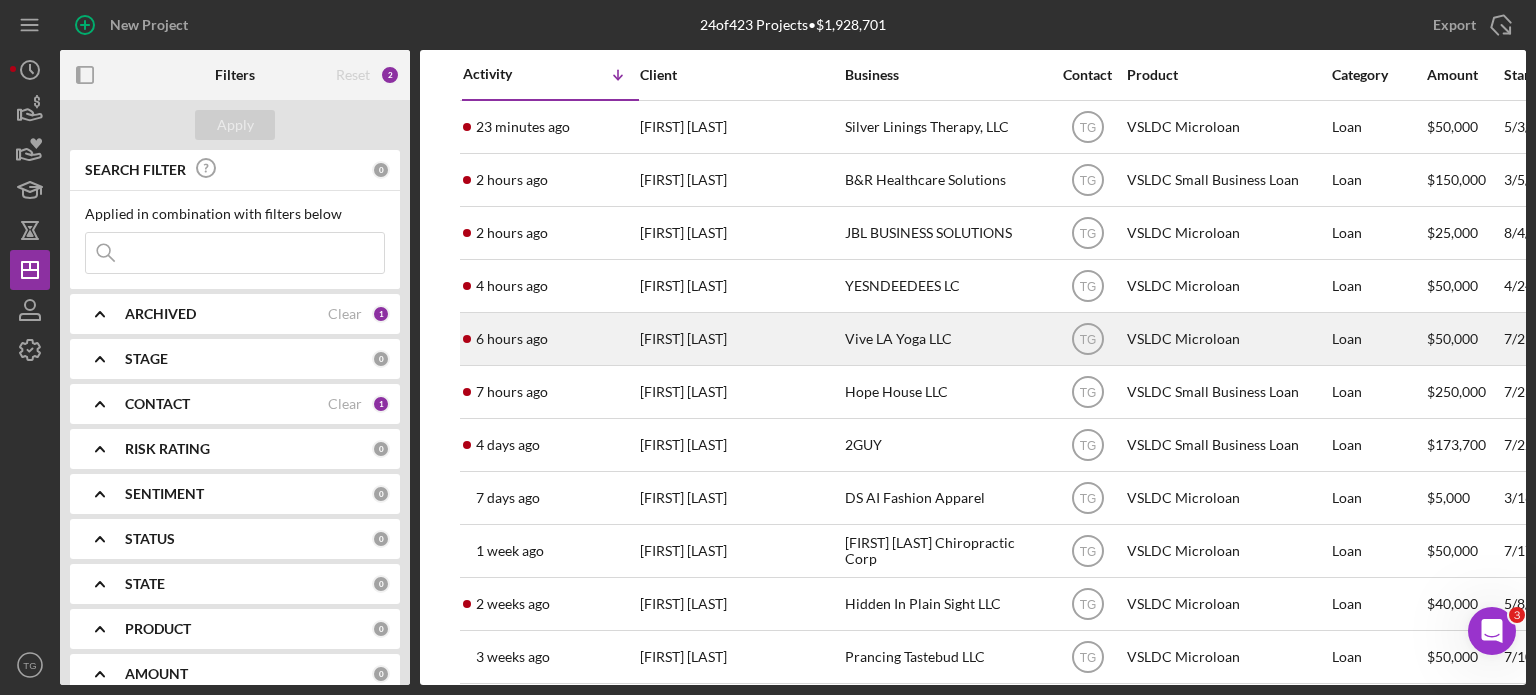 click on "[FIRST] [LAST]" at bounding box center (740, 339) 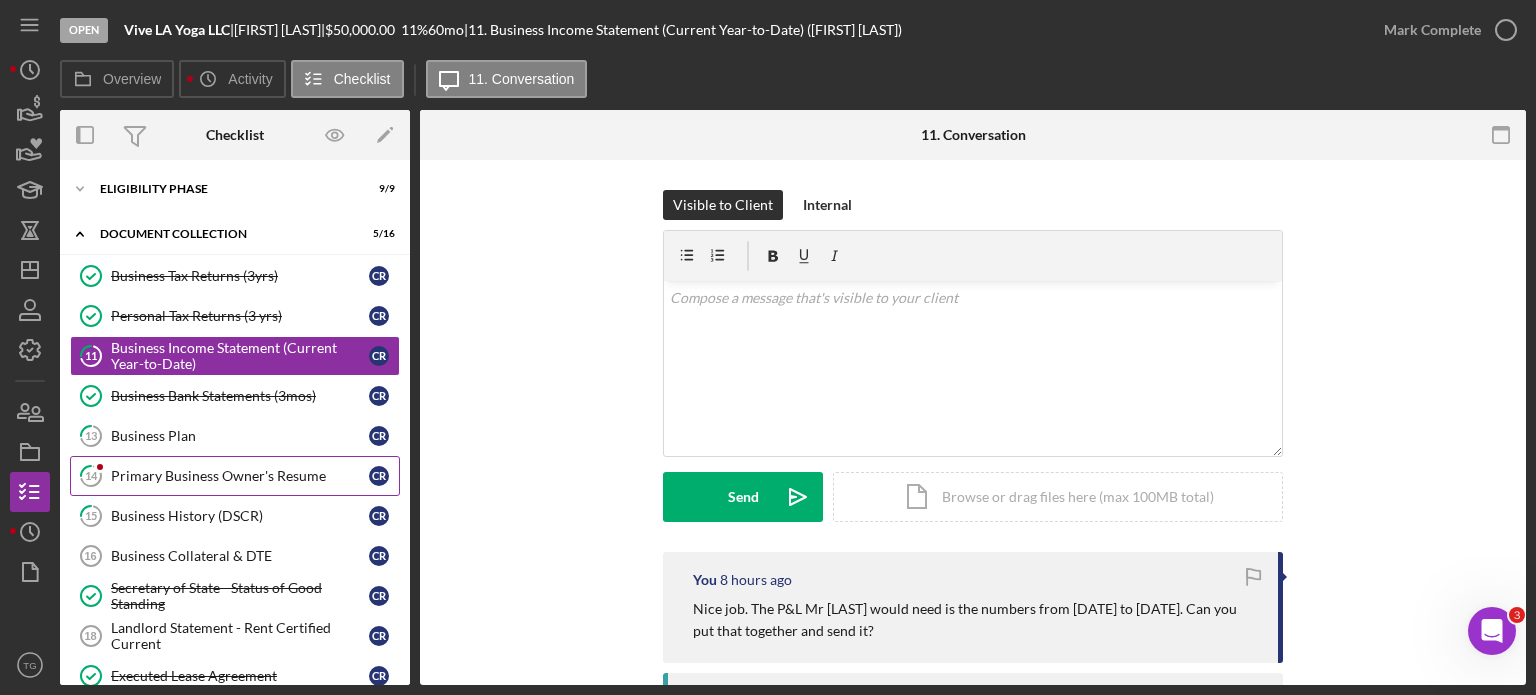 click on "[NUMBER] Primary Business Owner's Resume [PERSON] [PERSON]" at bounding box center [235, 476] 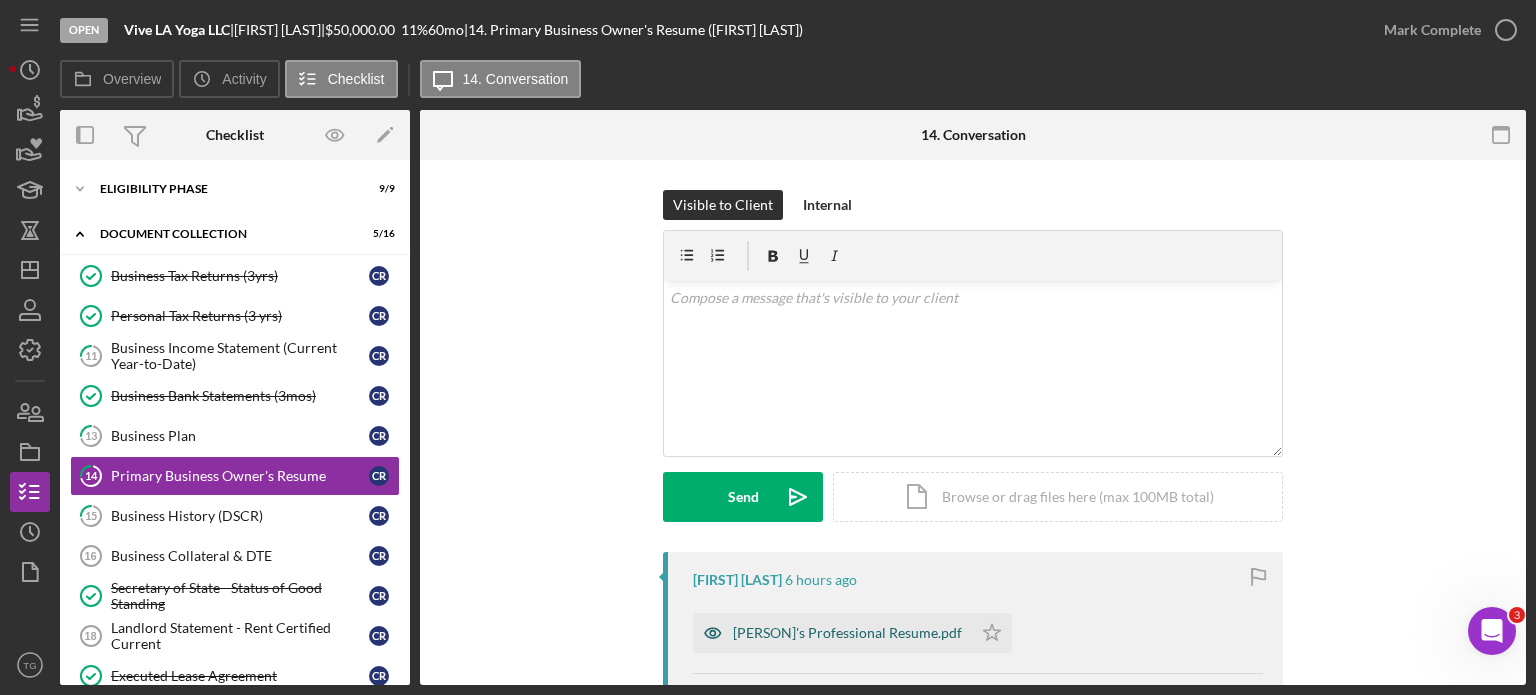 click on "[PERSON]'s Professional Resume.pdf" at bounding box center (847, 633) 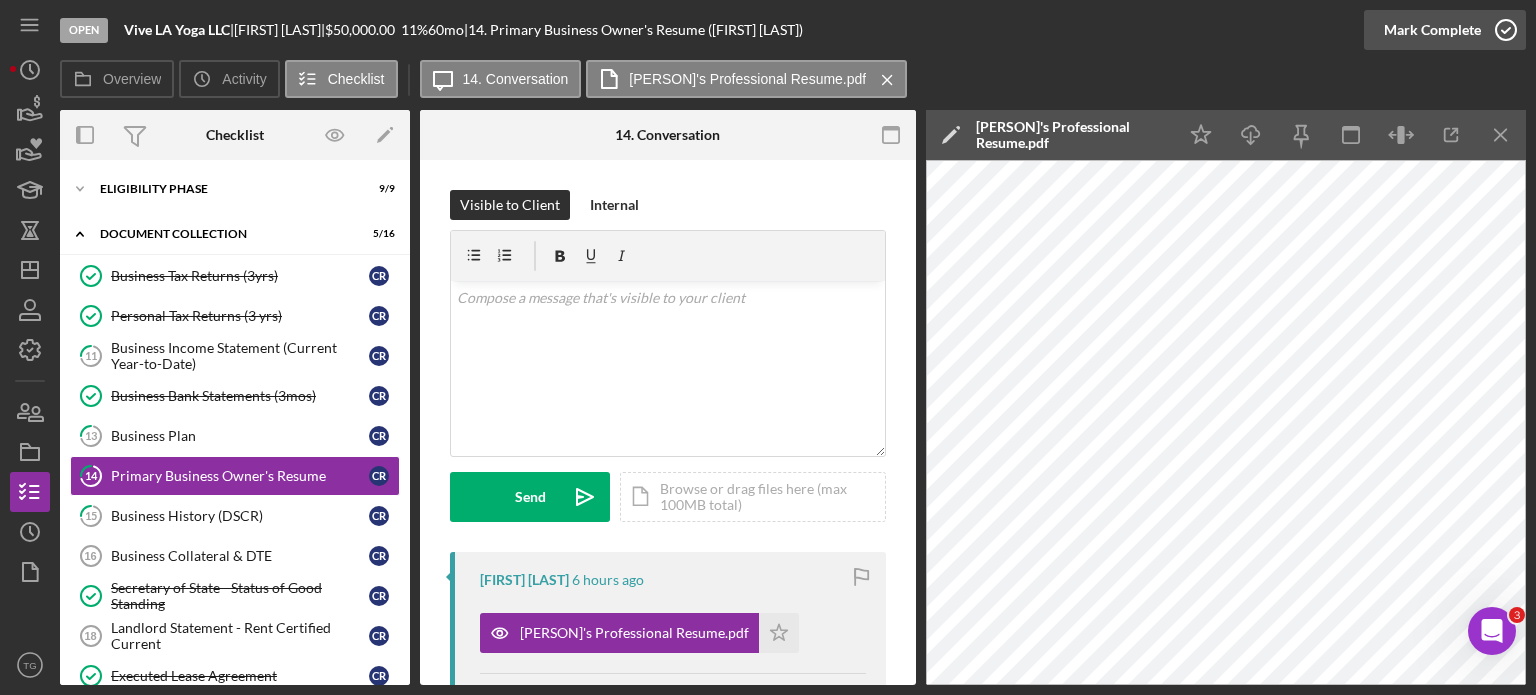 click 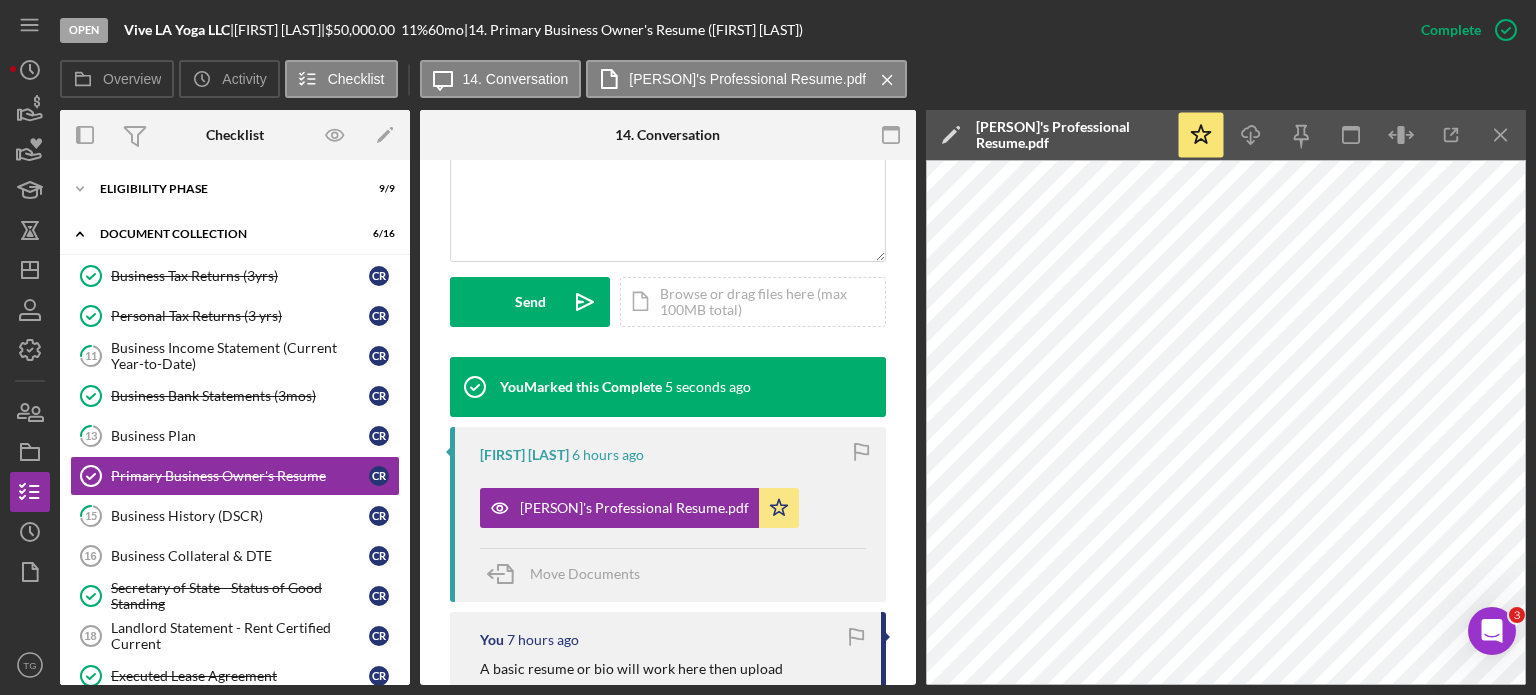 scroll, scrollTop: 500, scrollLeft: 0, axis: vertical 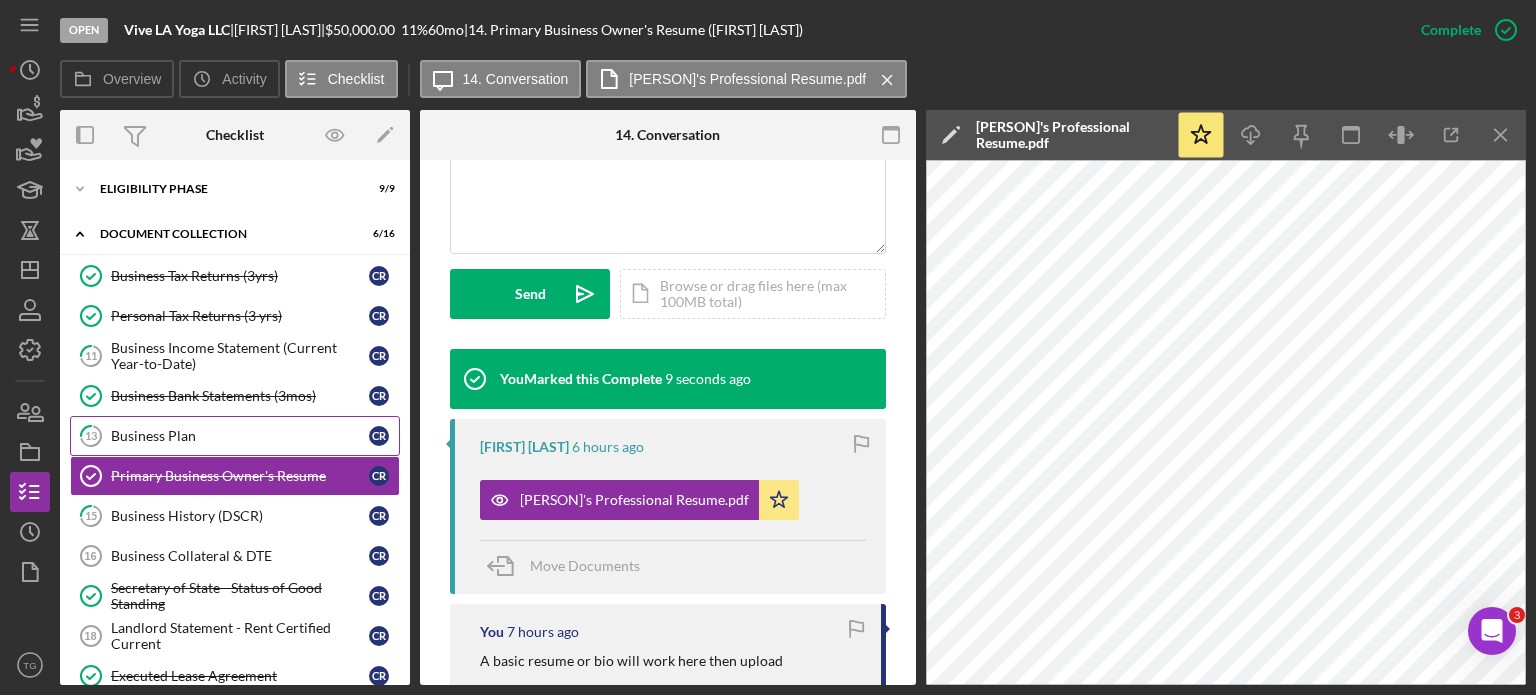 click on "Business Plan" at bounding box center [240, 436] 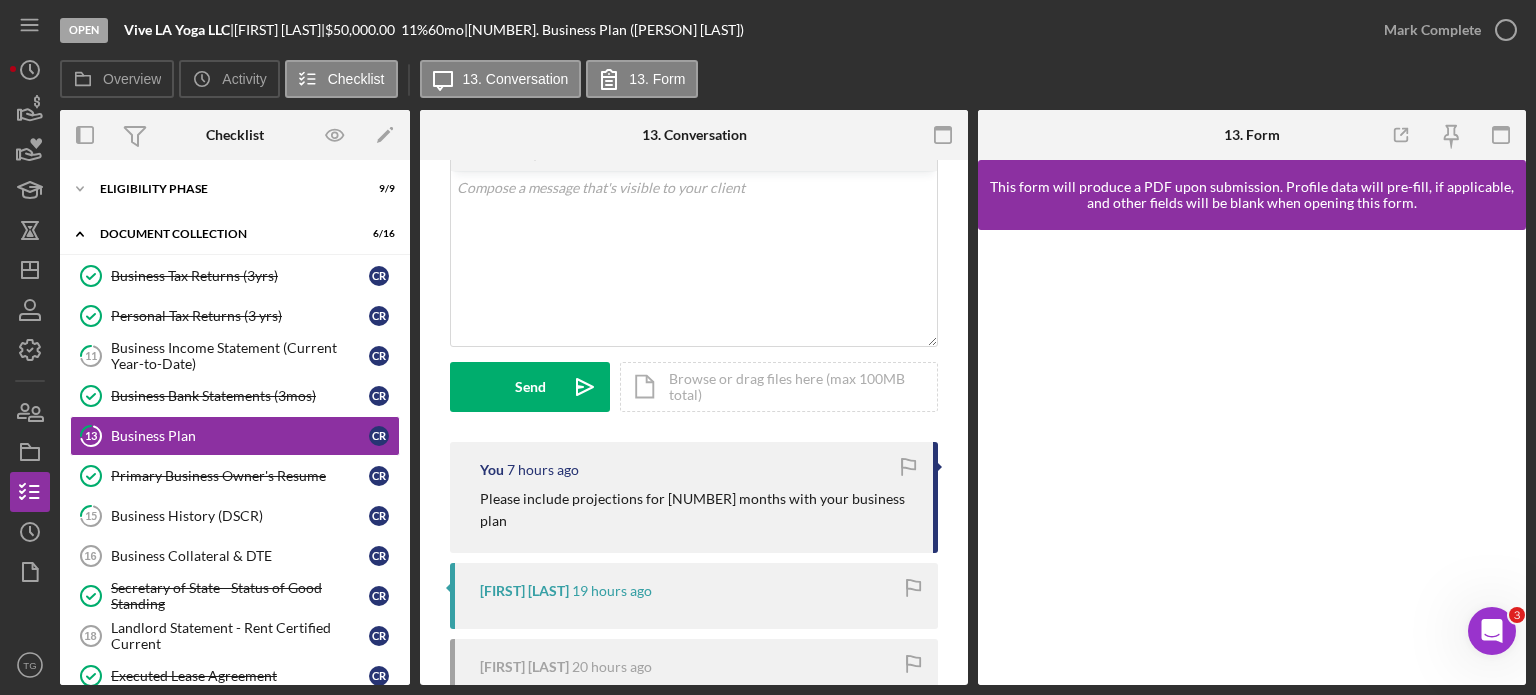 scroll, scrollTop: 103, scrollLeft: 0, axis: vertical 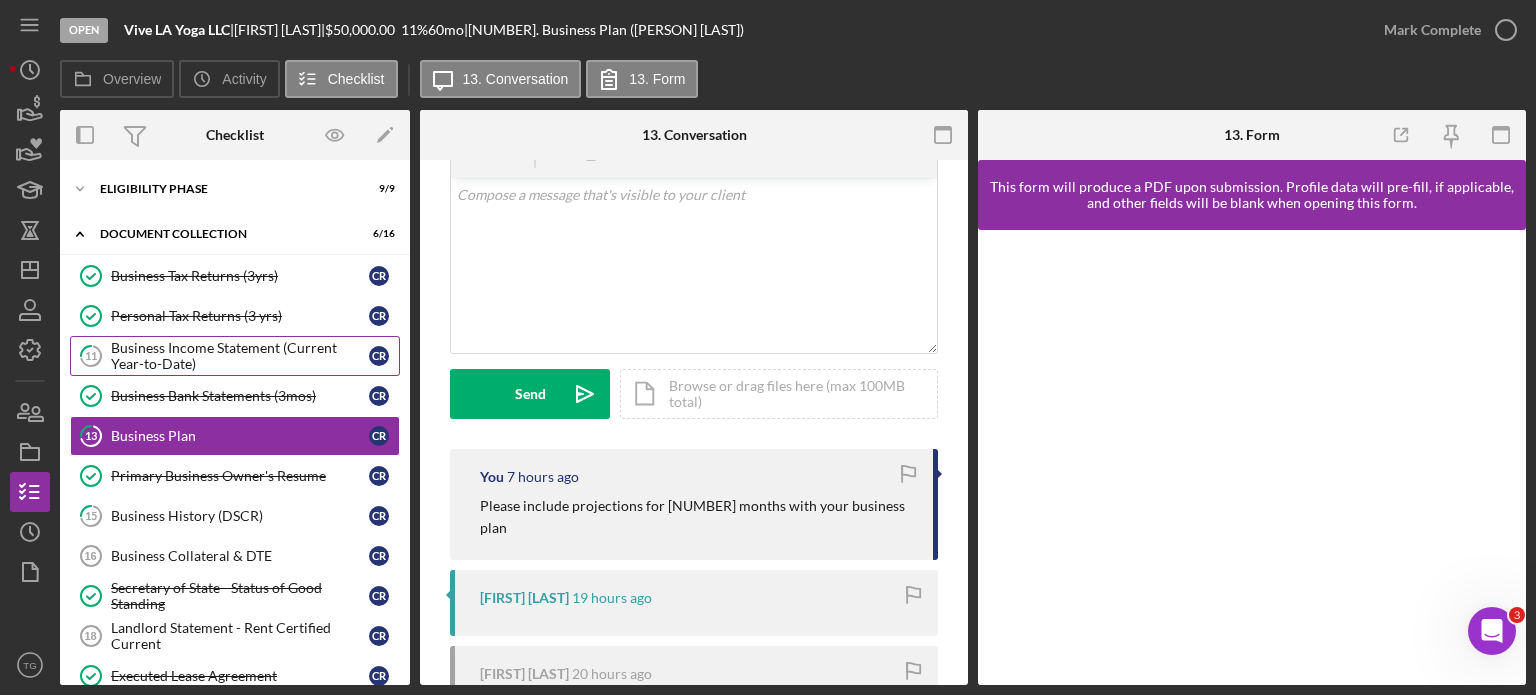 click on "Business Income Statement (Current Year-to-Date)" at bounding box center (240, 356) 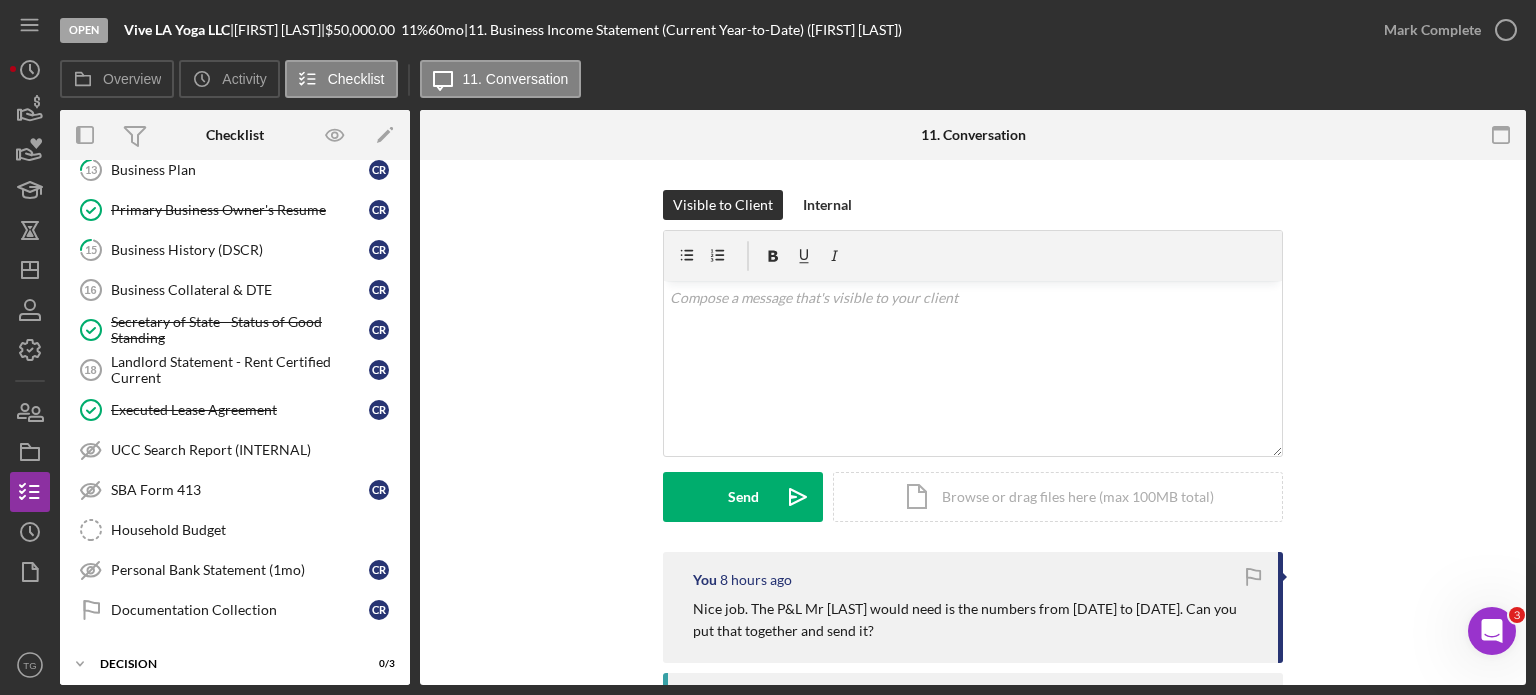 scroll, scrollTop: 300, scrollLeft: 0, axis: vertical 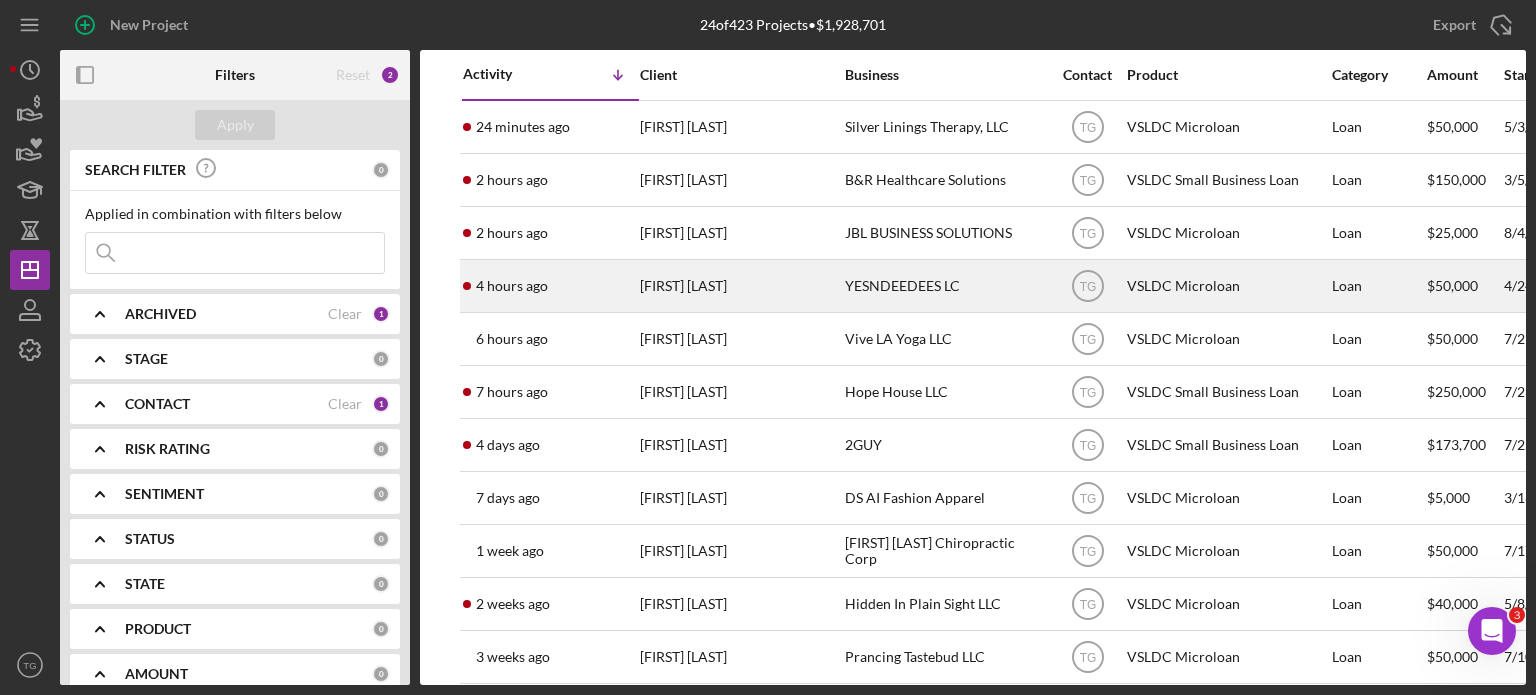 click on "[FIRST] [LAST]" at bounding box center (740, 286) 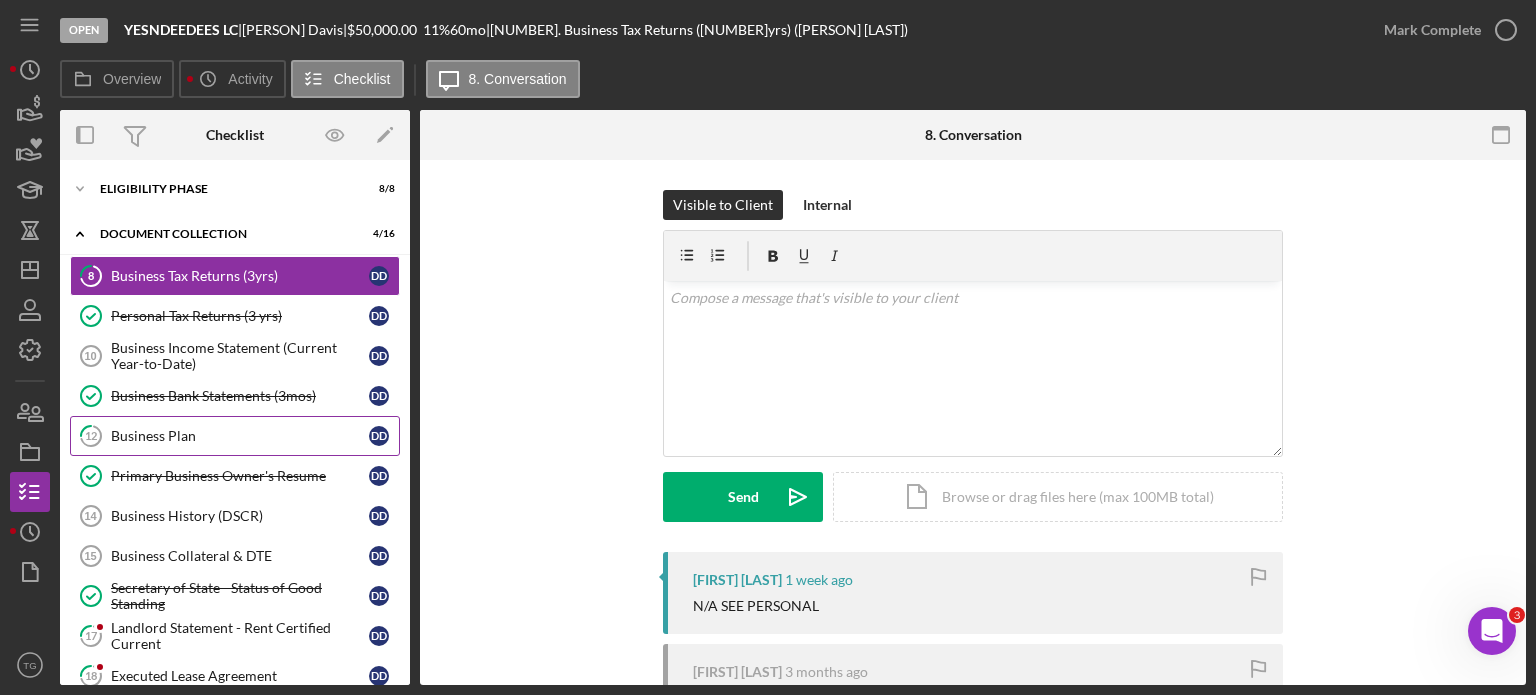 scroll, scrollTop: 100, scrollLeft: 0, axis: vertical 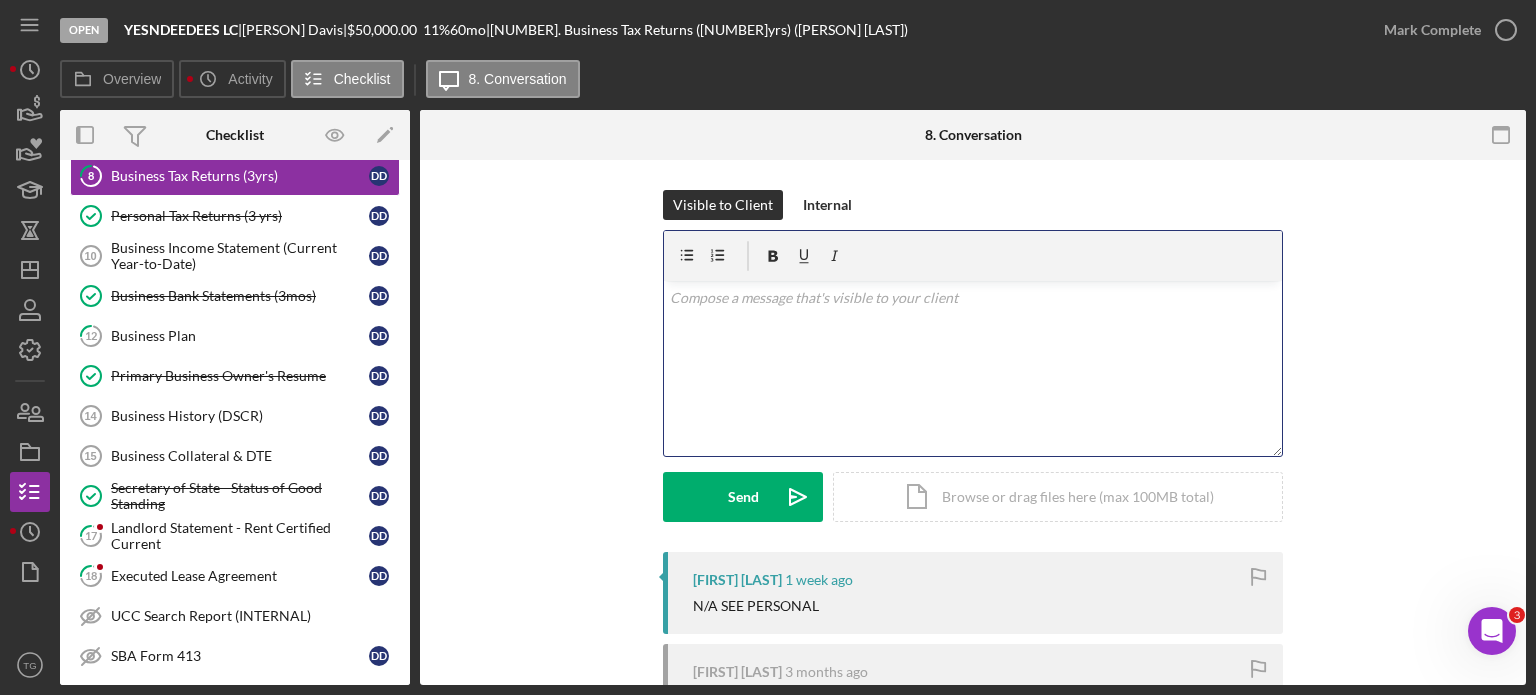 click on "v Color teal Color pink Remove color Add row above Add row below Add column before Add column after Merge cells Split cells Remove column Remove row Remove table" at bounding box center [973, 368] 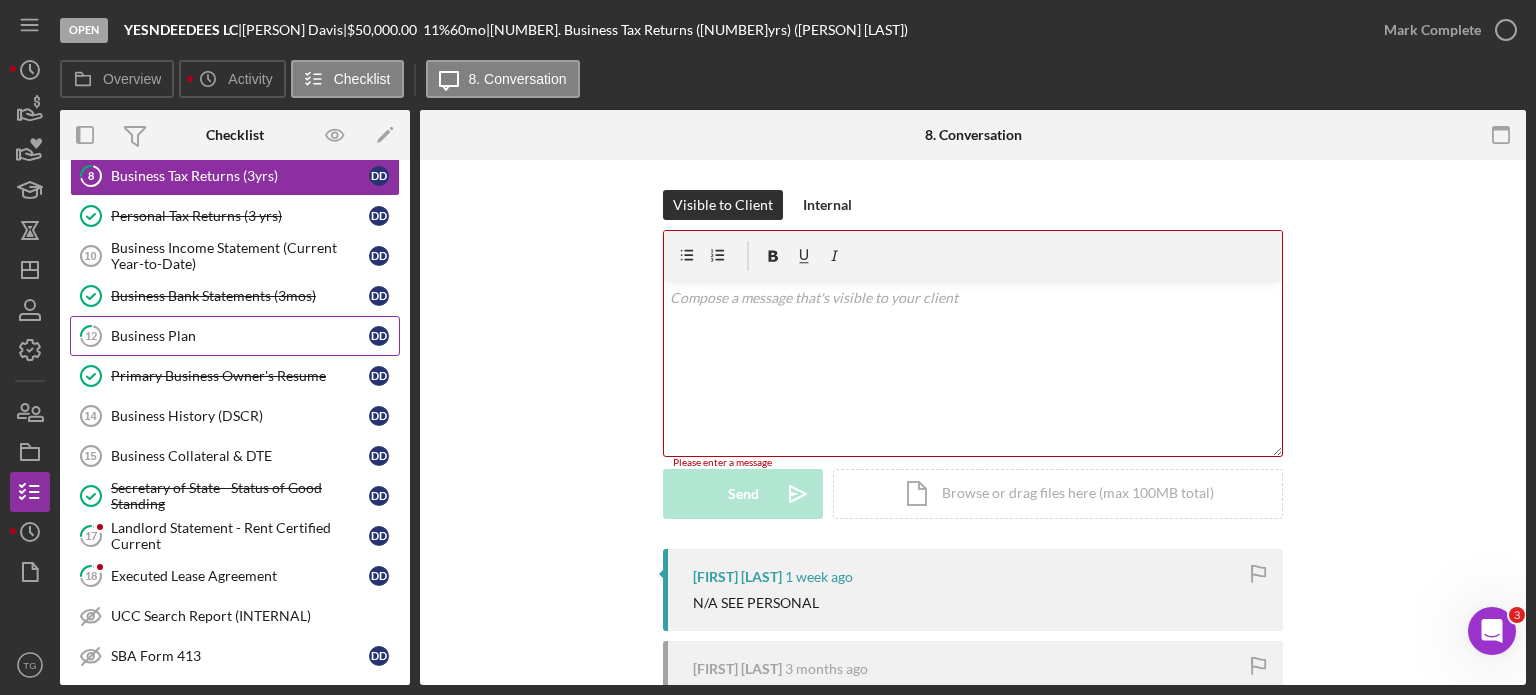 click on "12 Business Plan D D" at bounding box center (235, 336) 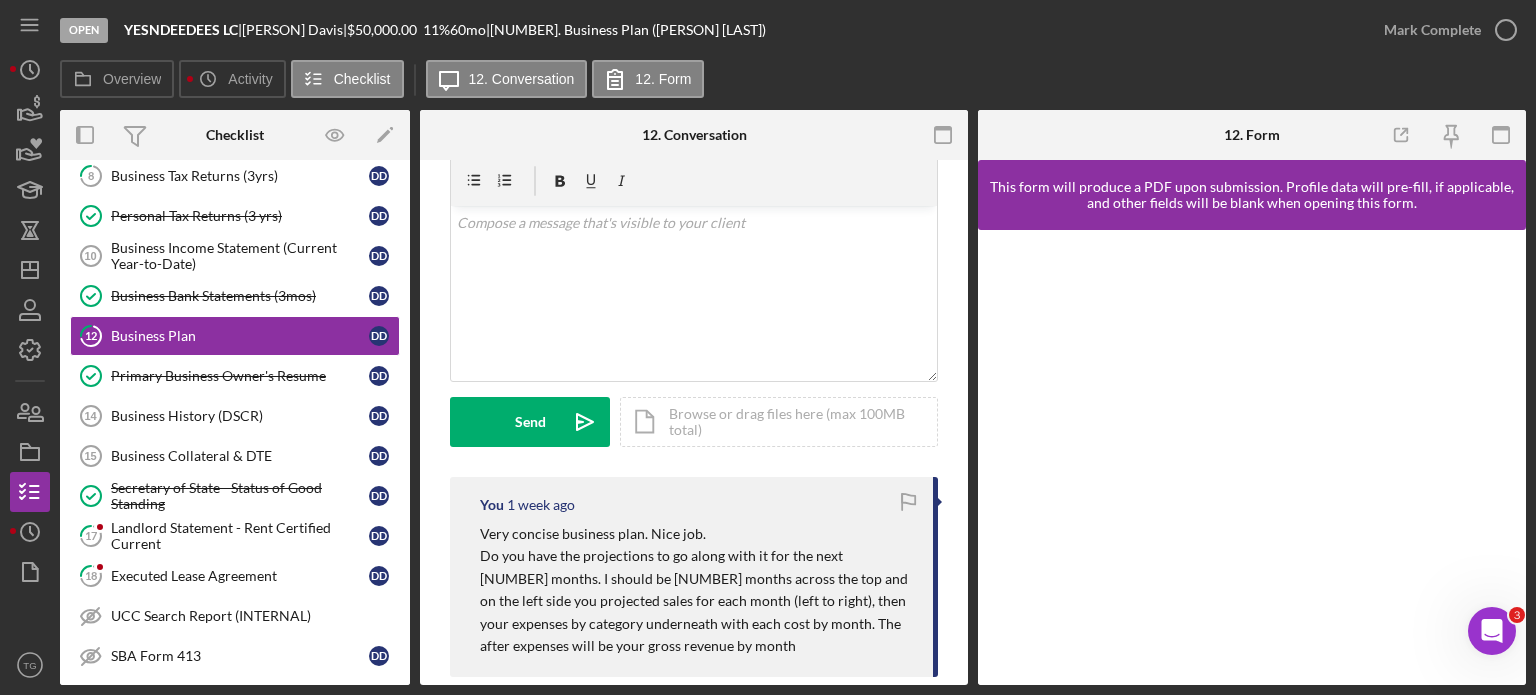 scroll, scrollTop: 200, scrollLeft: 0, axis: vertical 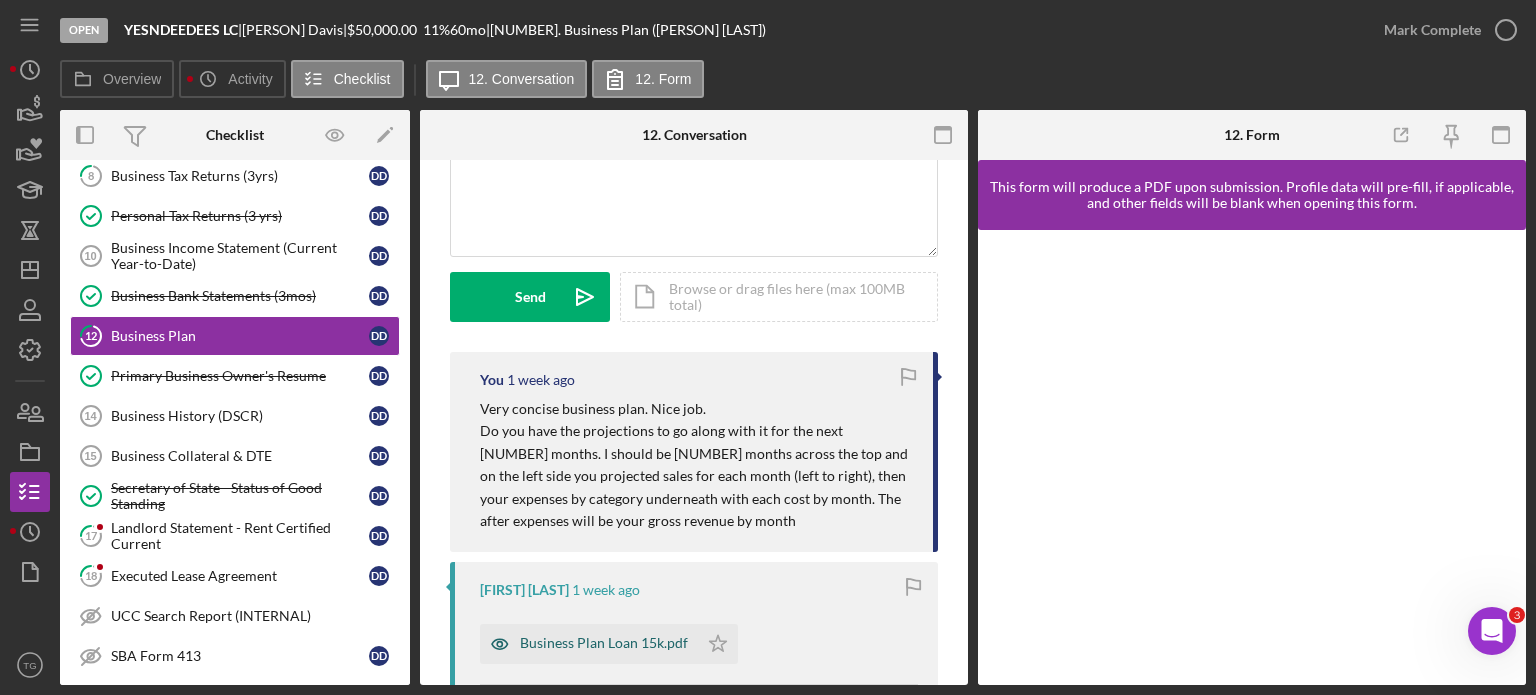 click on "Business Plan Loan 15k.pdf" at bounding box center [604, 643] 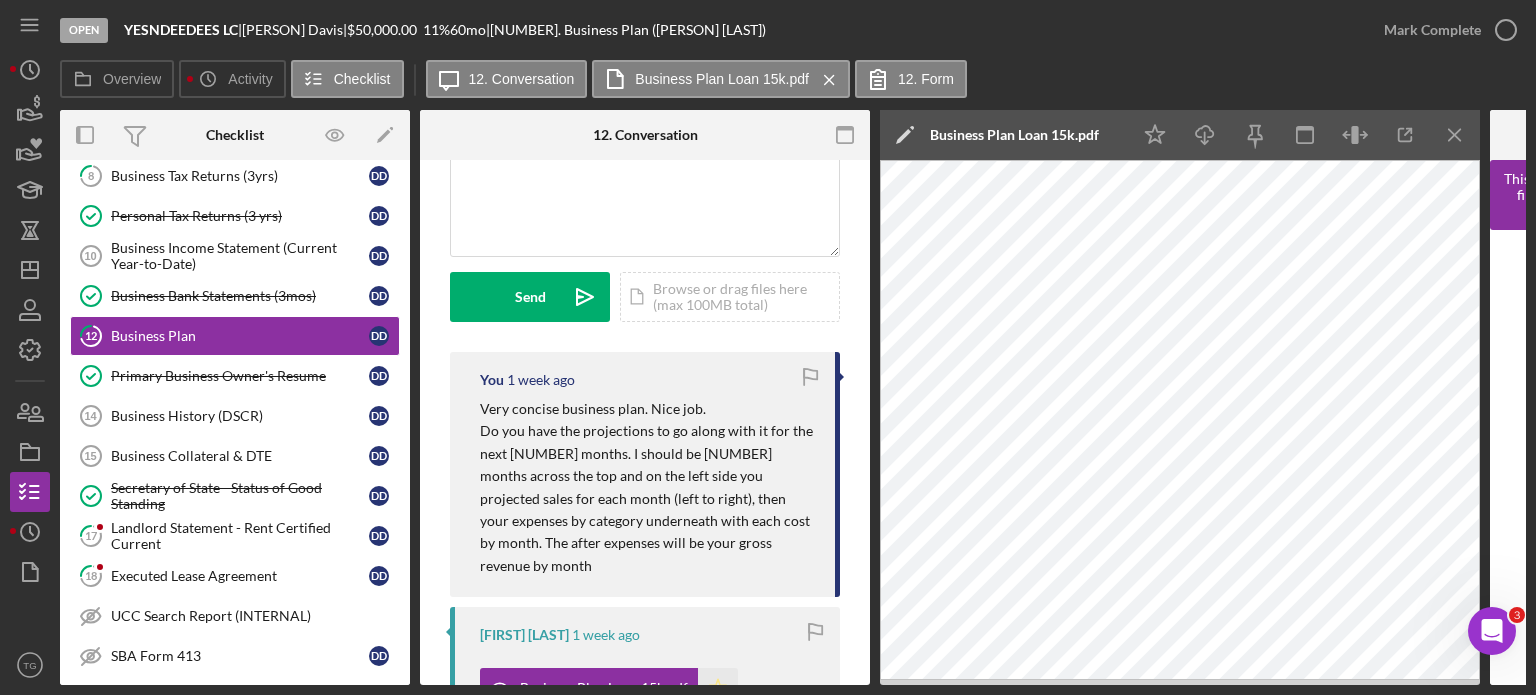 click on "Icon/Star" 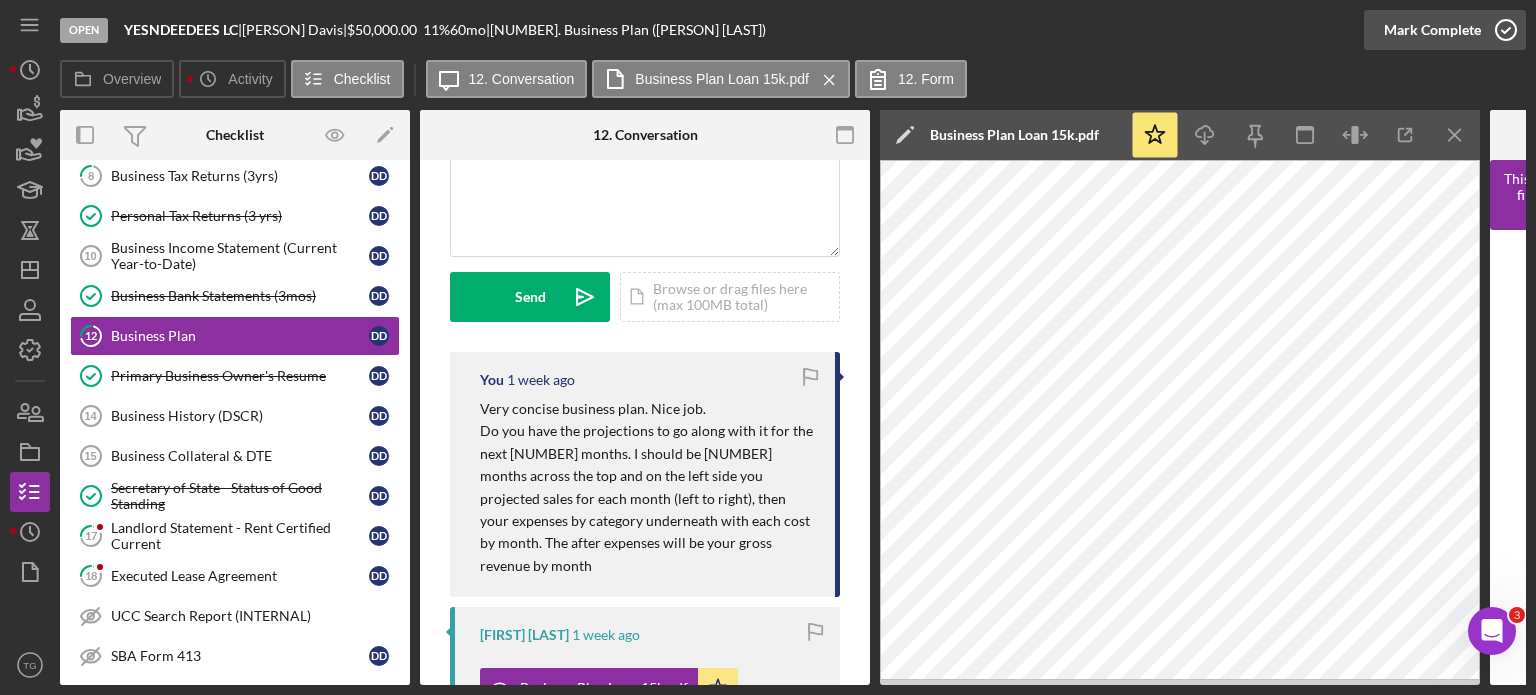 click 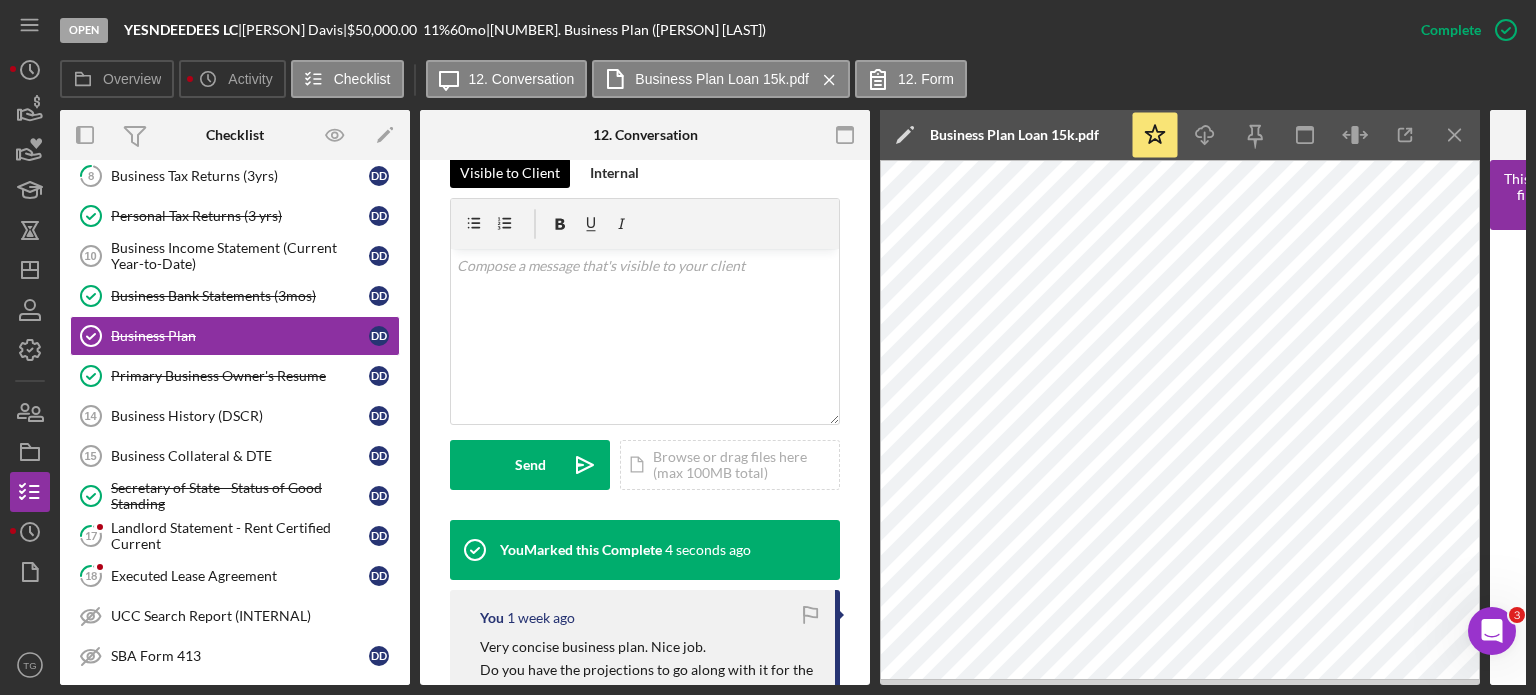 scroll, scrollTop: 297, scrollLeft: 0, axis: vertical 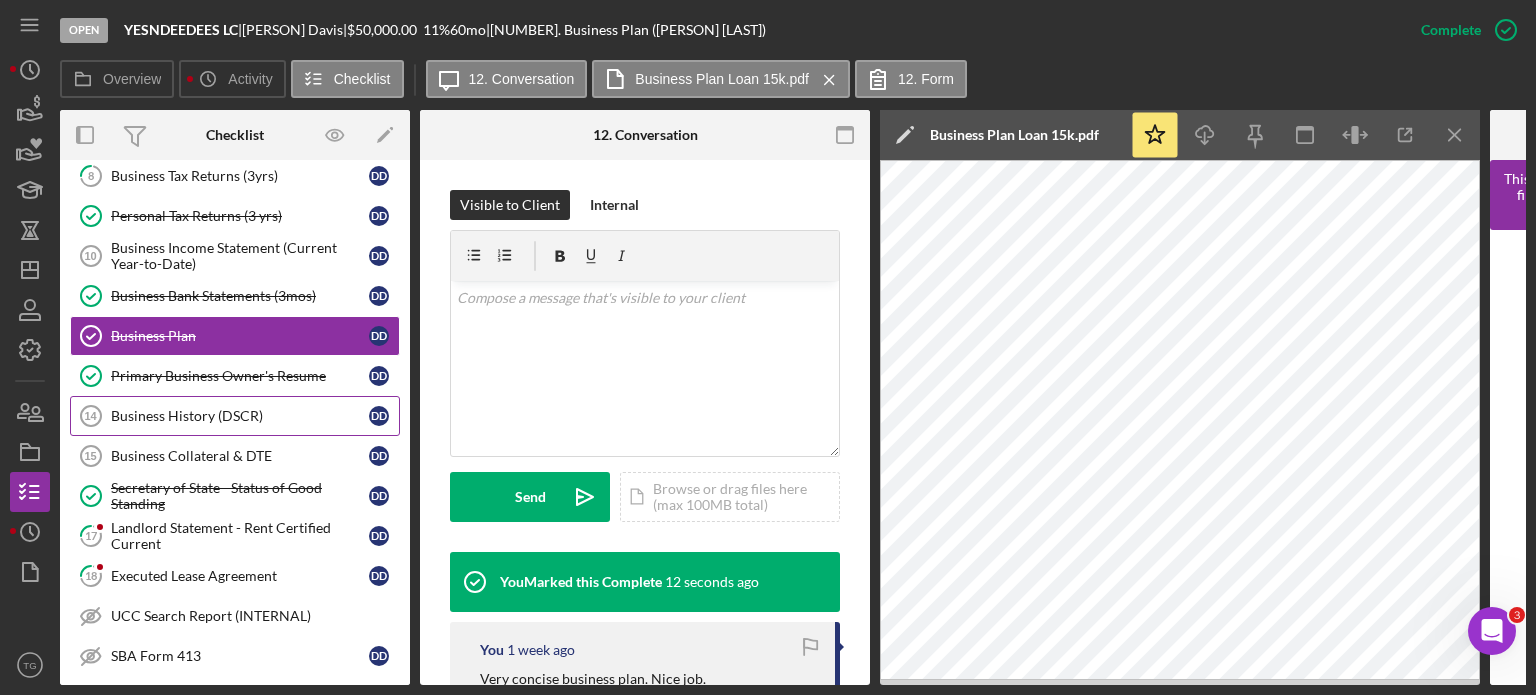 click on "Business History (DSCR) [NUMBER] Business History (DSCR) [PERSON] [PERSON]" at bounding box center (235, 416) 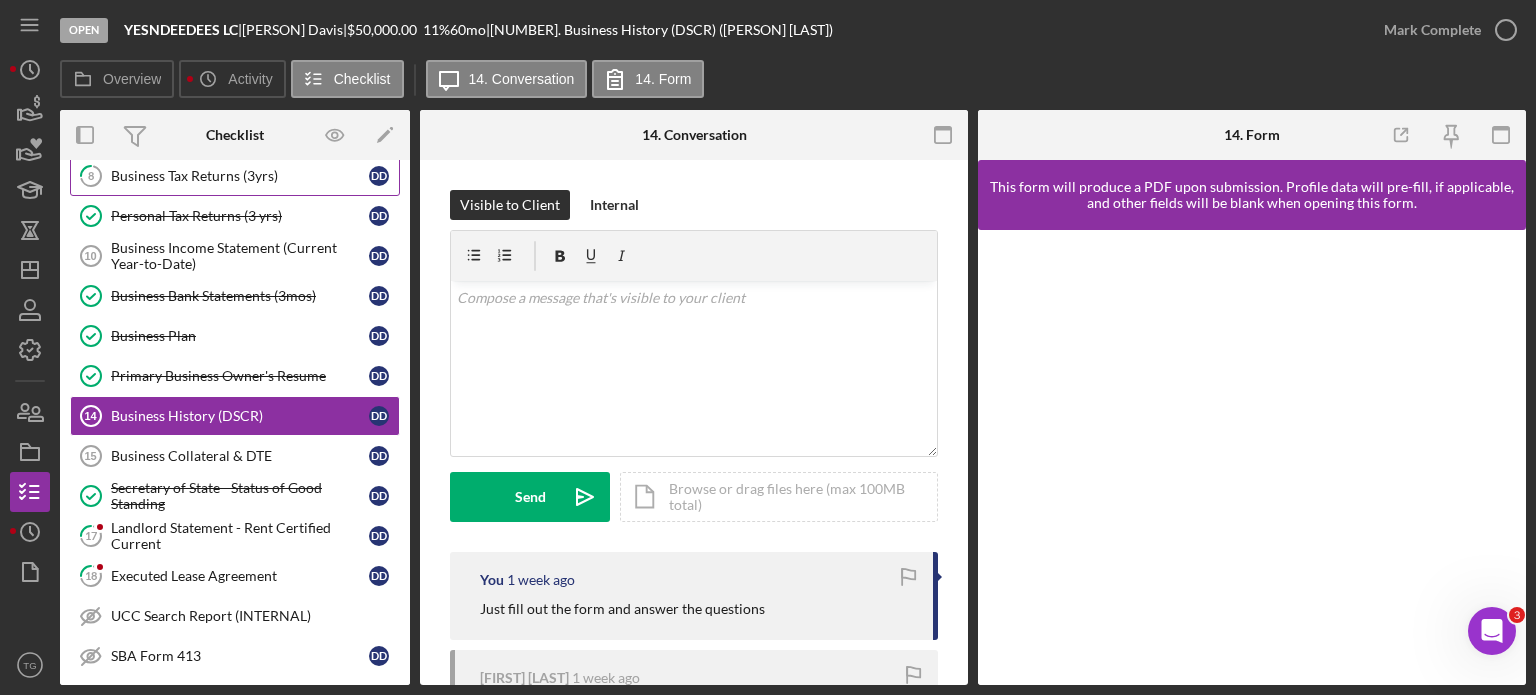 click on "Business Tax Returns (3yrs)" at bounding box center (240, 176) 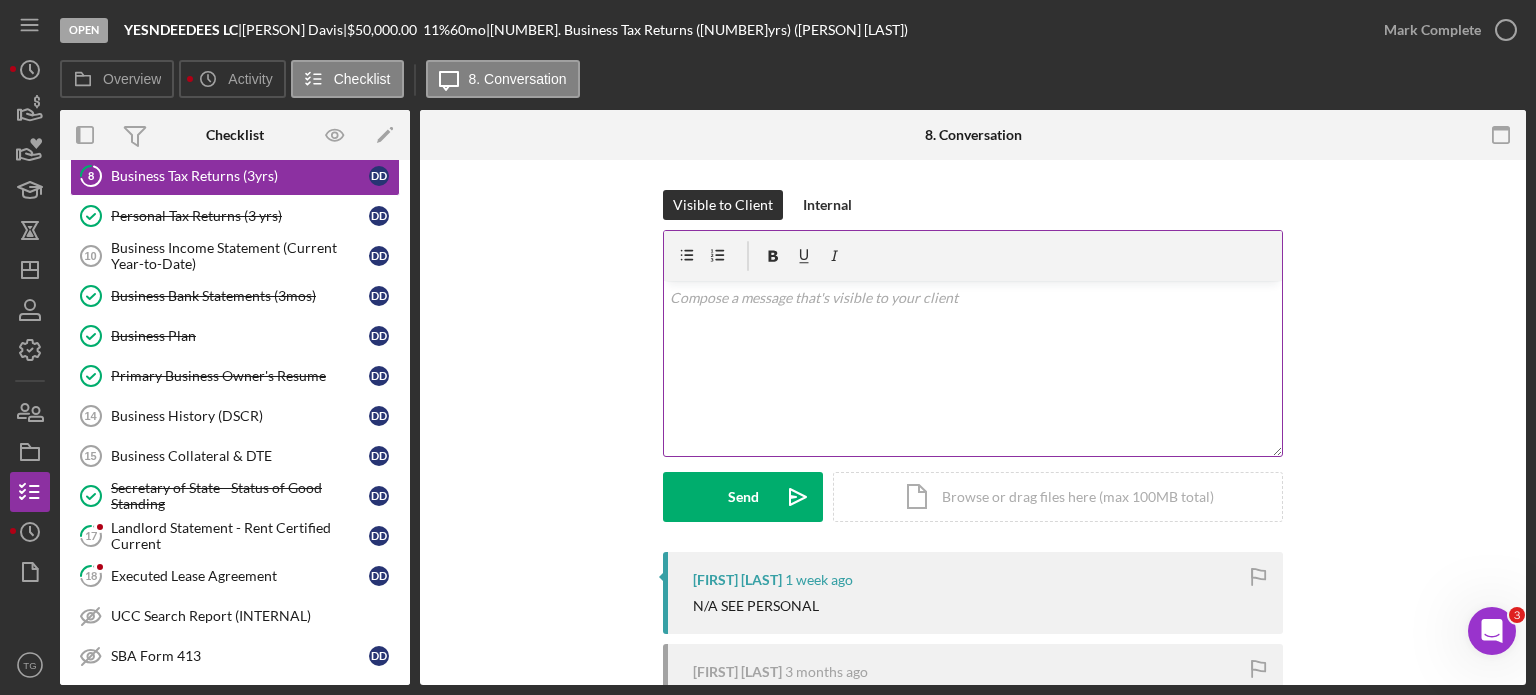 click on "v Color teal Color pink Remove color Add row above Add row below Add column before Add column after Merge cells Split cells Remove column Remove row Remove table" at bounding box center [973, 368] 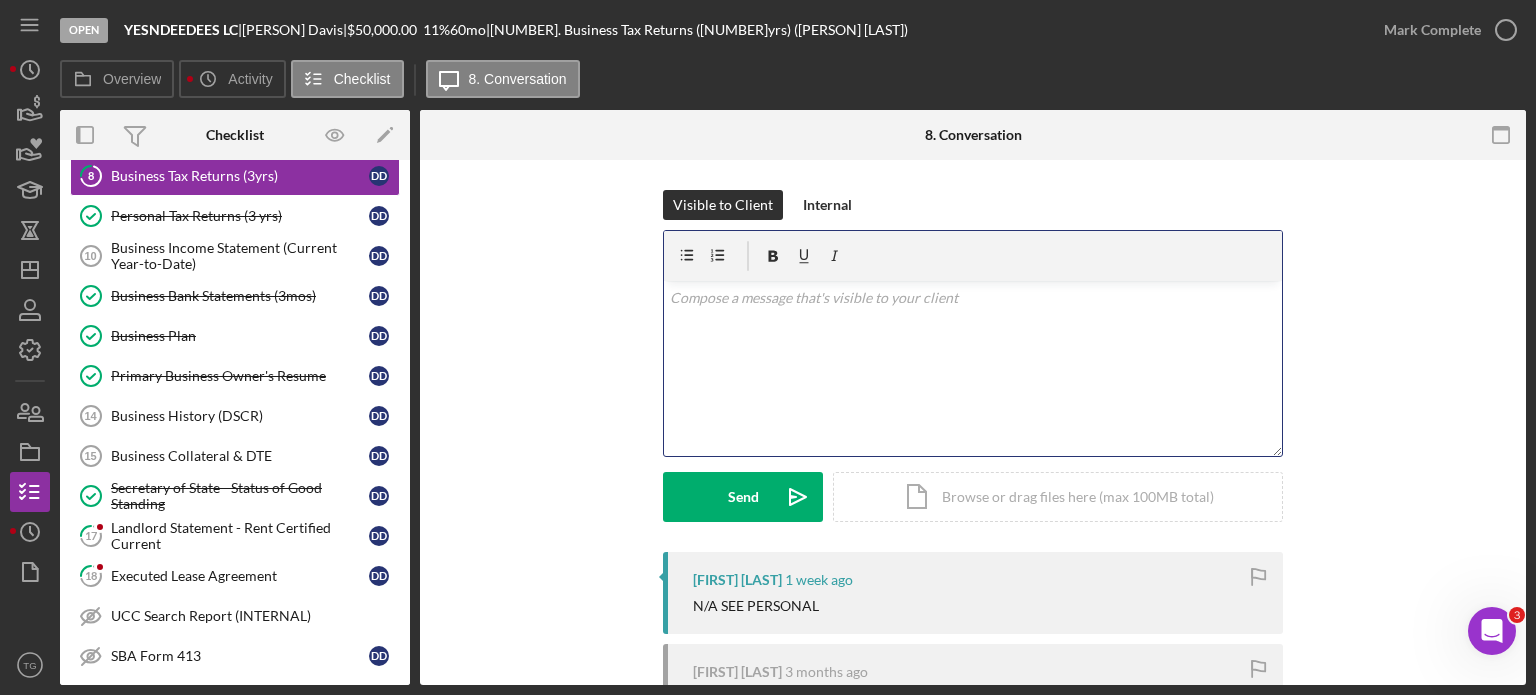 click at bounding box center (973, 298) 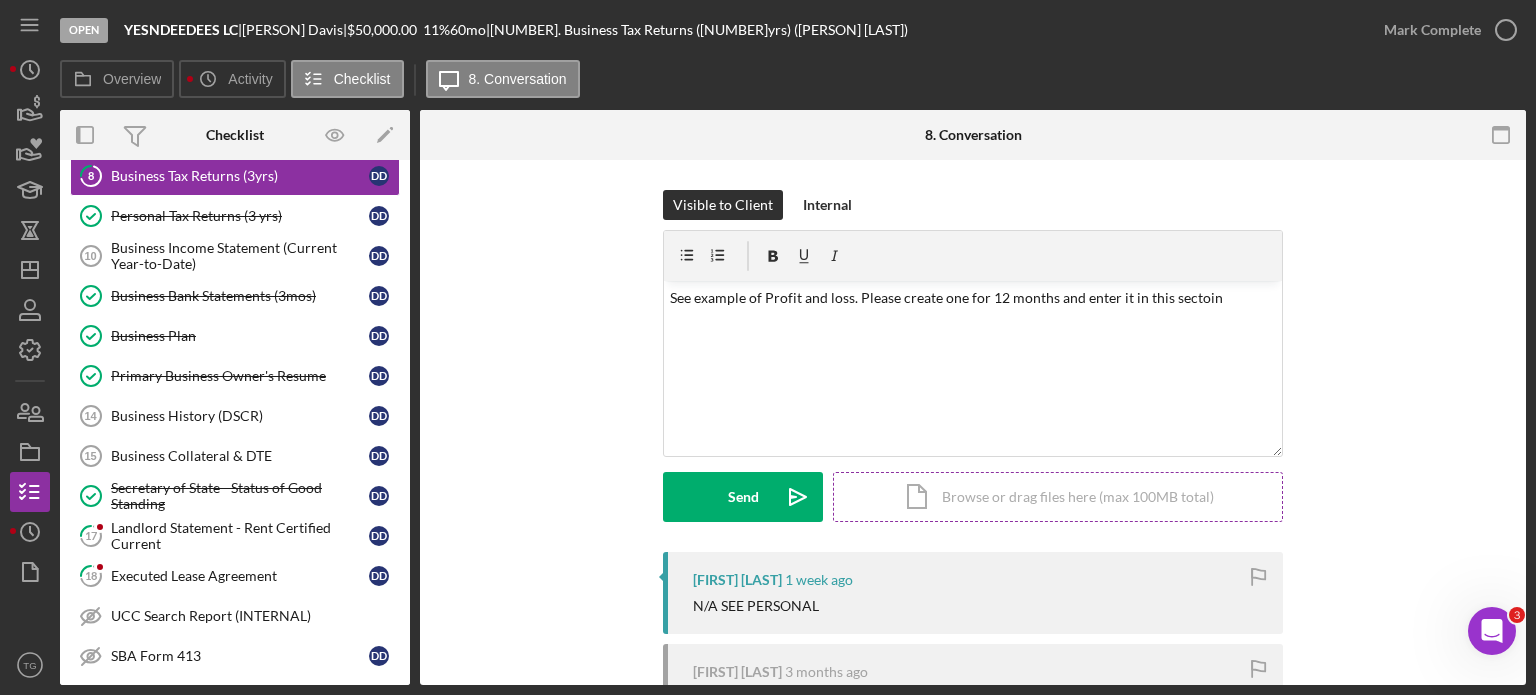 click on "Icon/Document Browse or drag files here (max 100MB total) Tap to choose files or take a photo" at bounding box center (1058, 497) 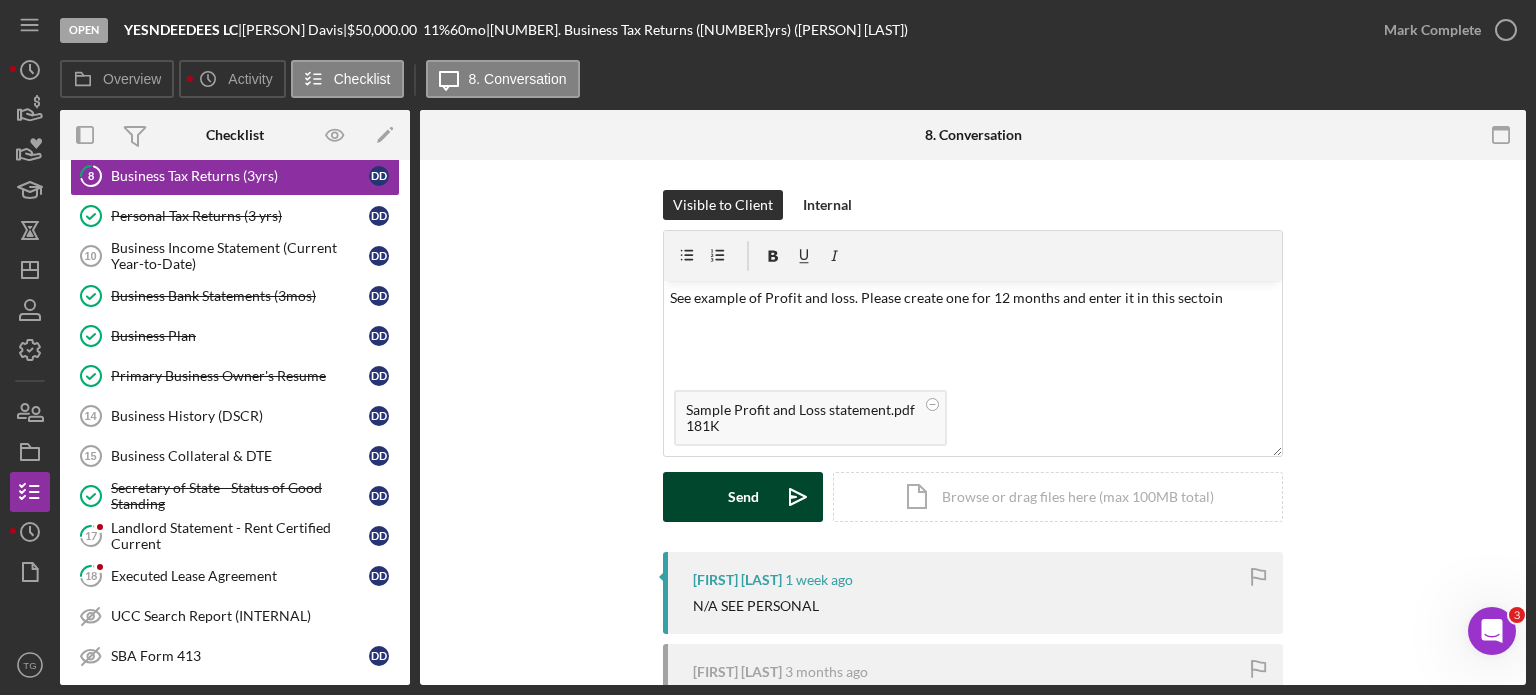 click on "Icon/icon-invite-send" 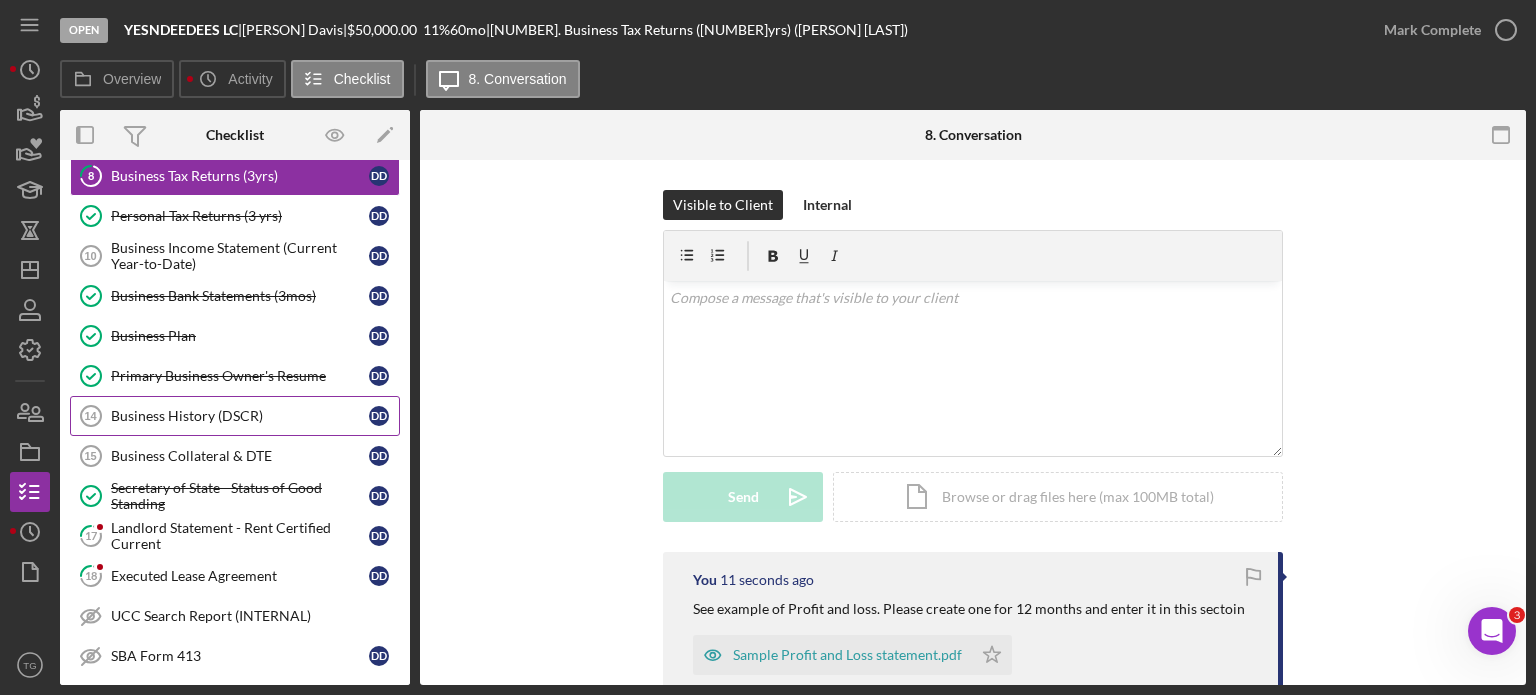click on "Business History (DSCR)" at bounding box center [240, 416] 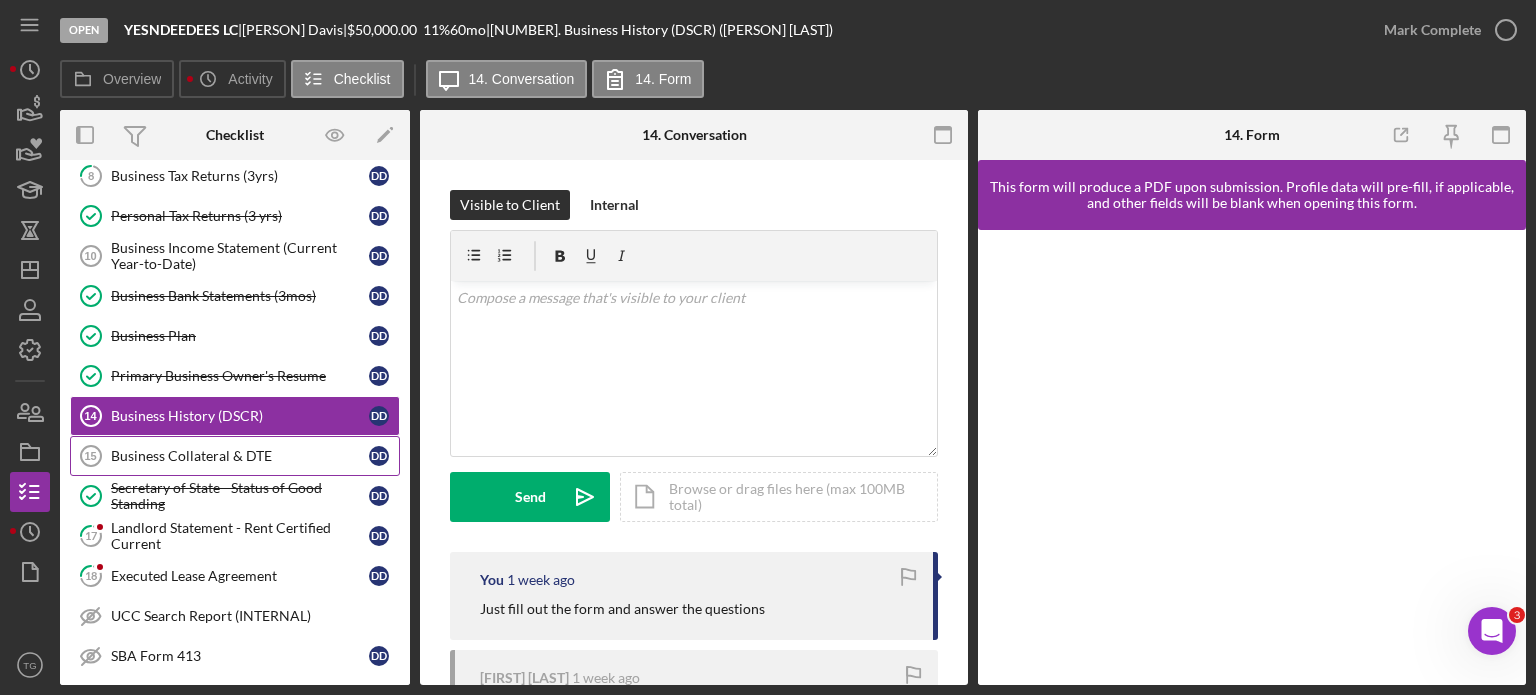 click on "Business Collateral & DTE 15 Business Collateral & DTE D D" at bounding box center [235, 456] 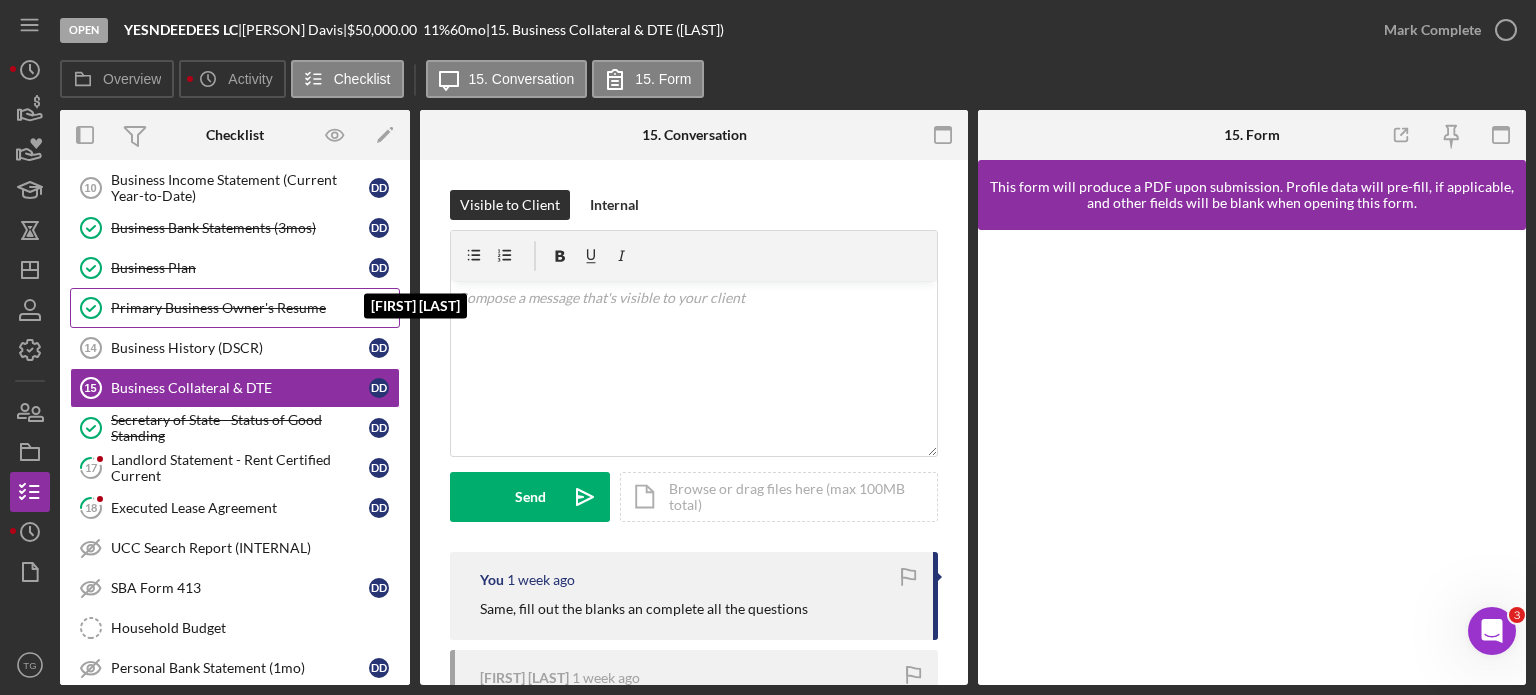 scroll, scrollTop: 200, scrollLeft: 0, axis: vertical 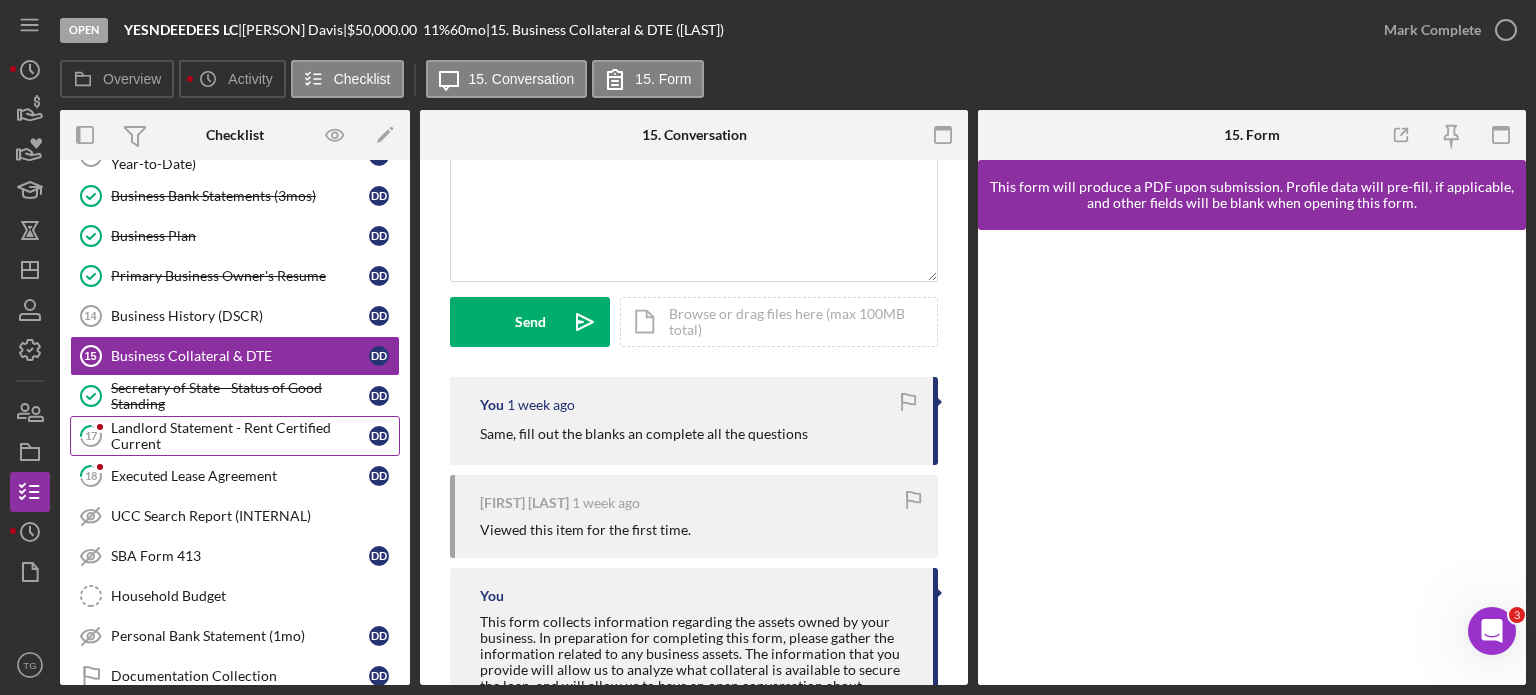 click on "Landlord Statement - Rent Certified Current" at bounding box center (240, 436) 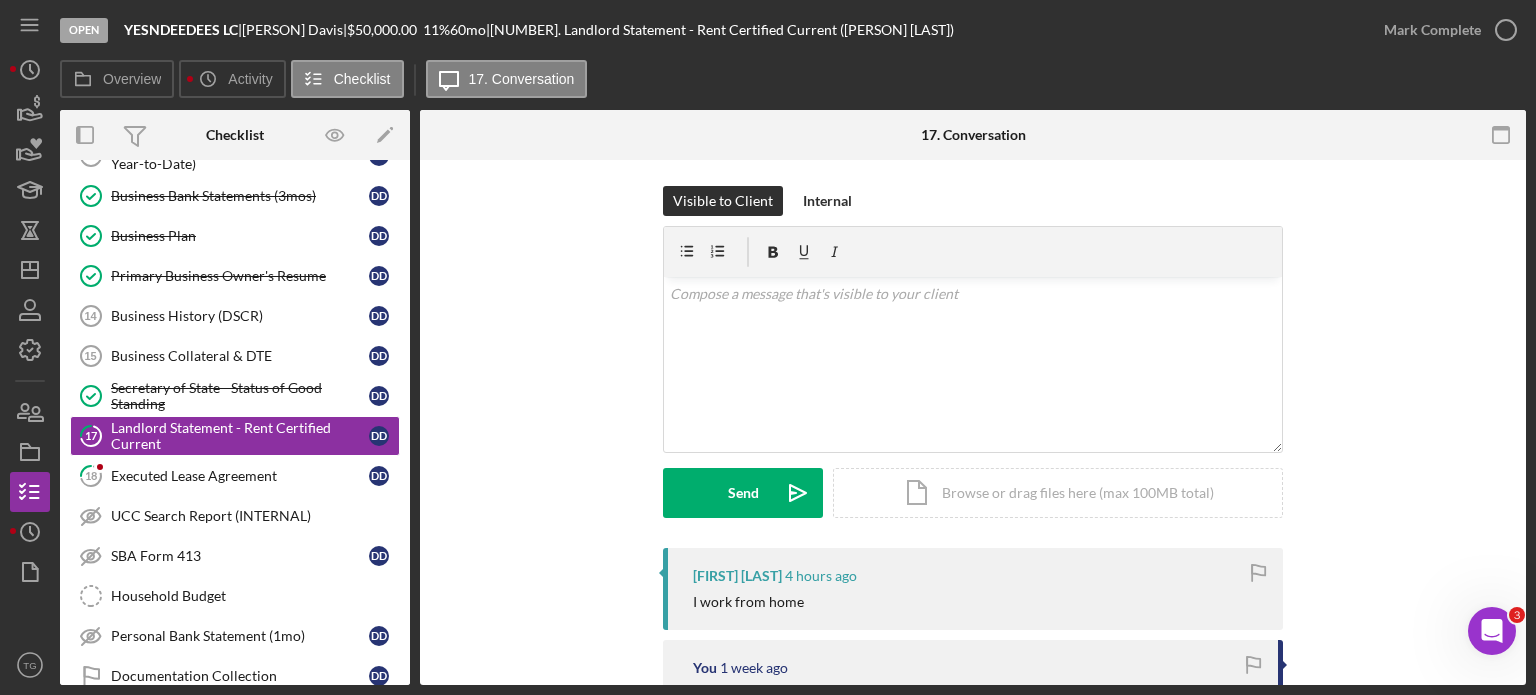 scroll, scrollTop: 0, scrollLeft: 0, axis: both 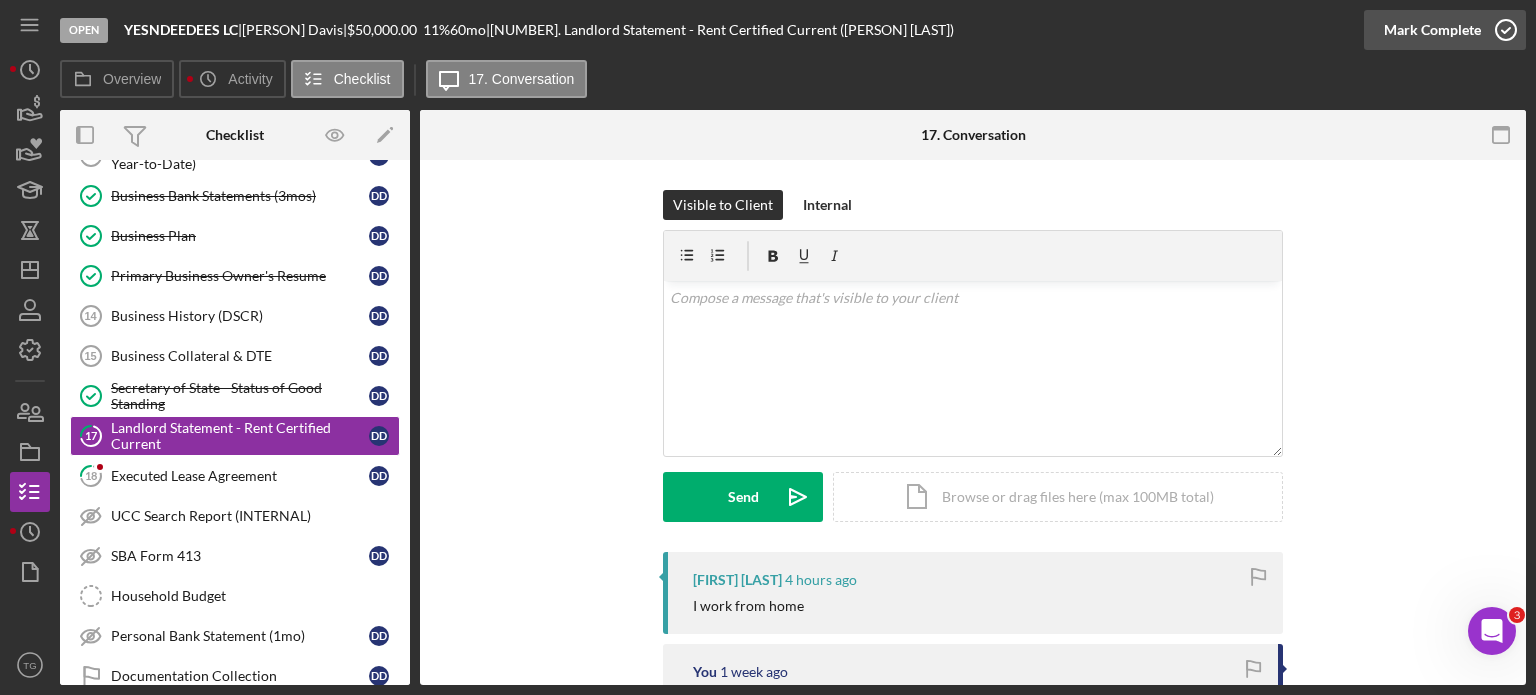 click 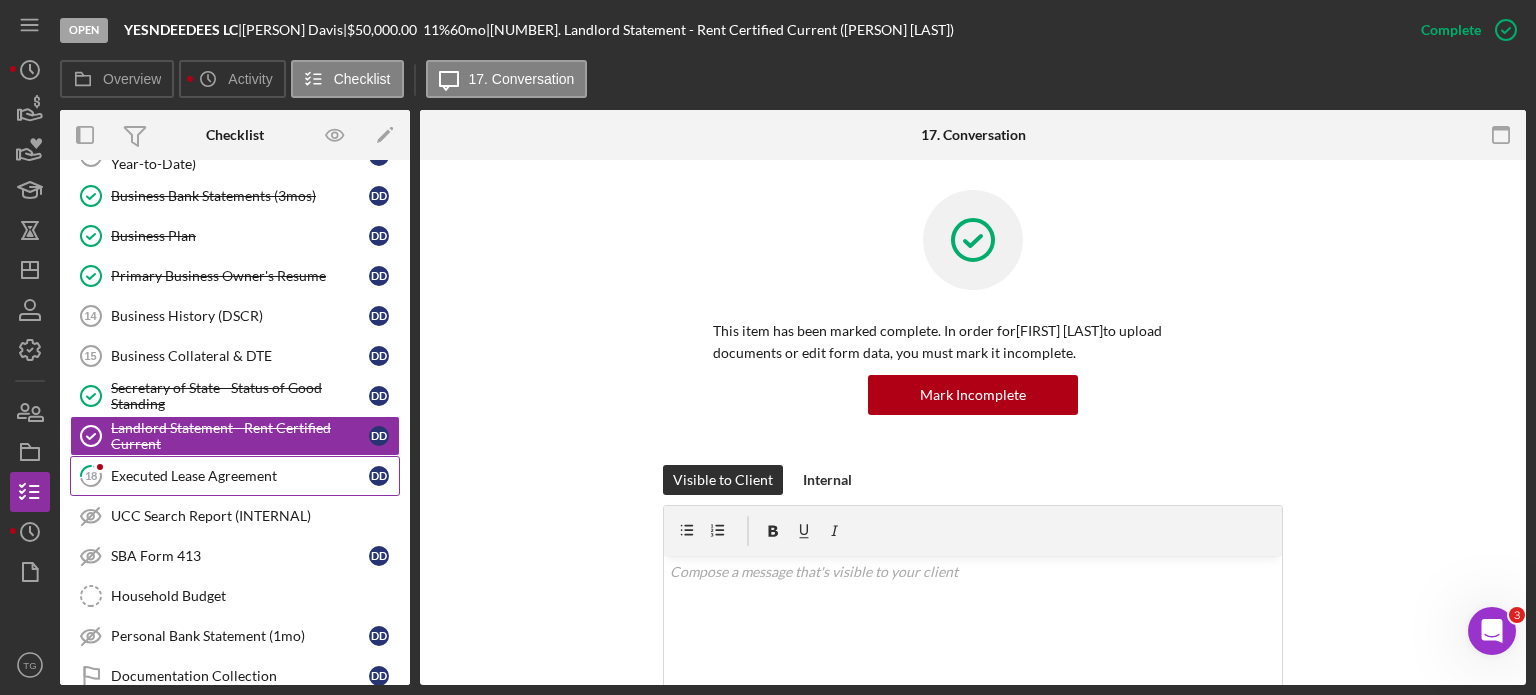 click on "Executed Lease Agreement" at bounding box center (240, 476) 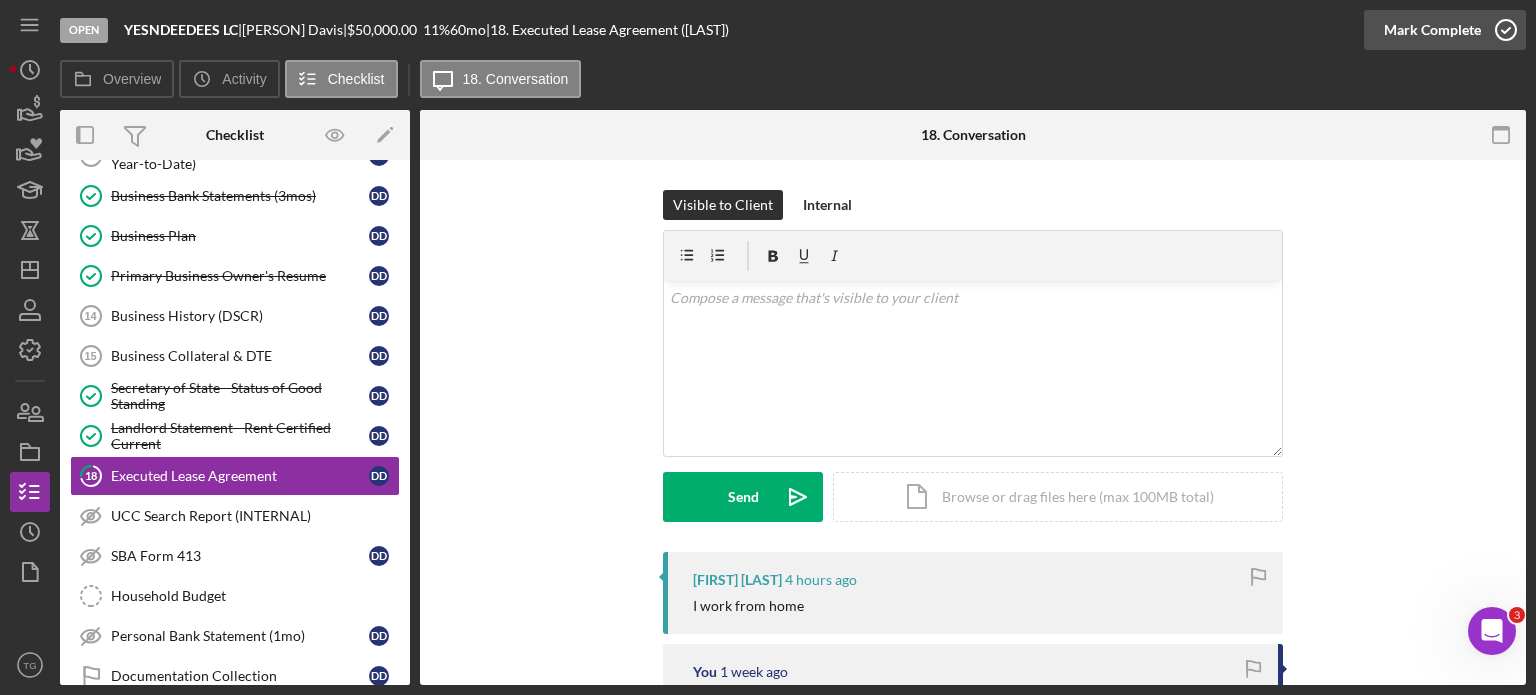click 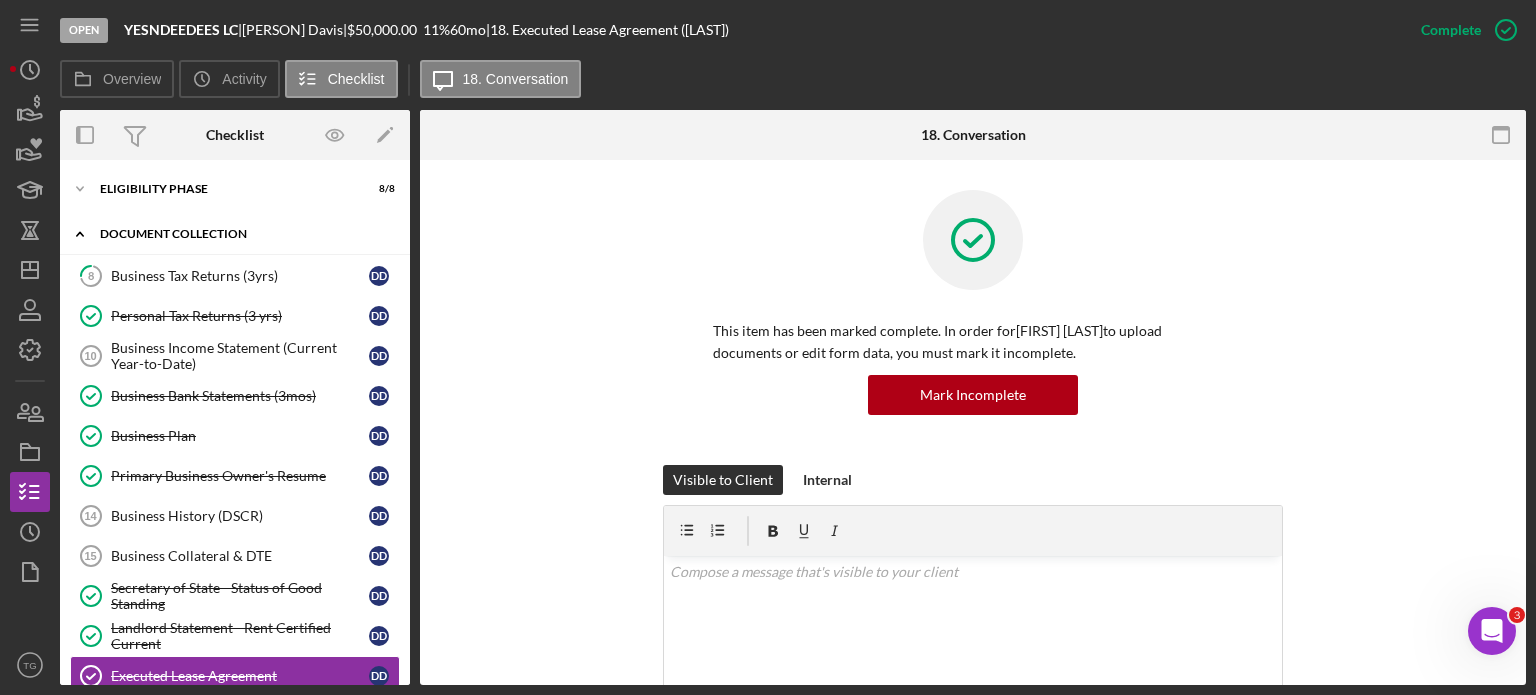 scroll, scrollTop: 100, scrollLeft: 0, axis: vertical 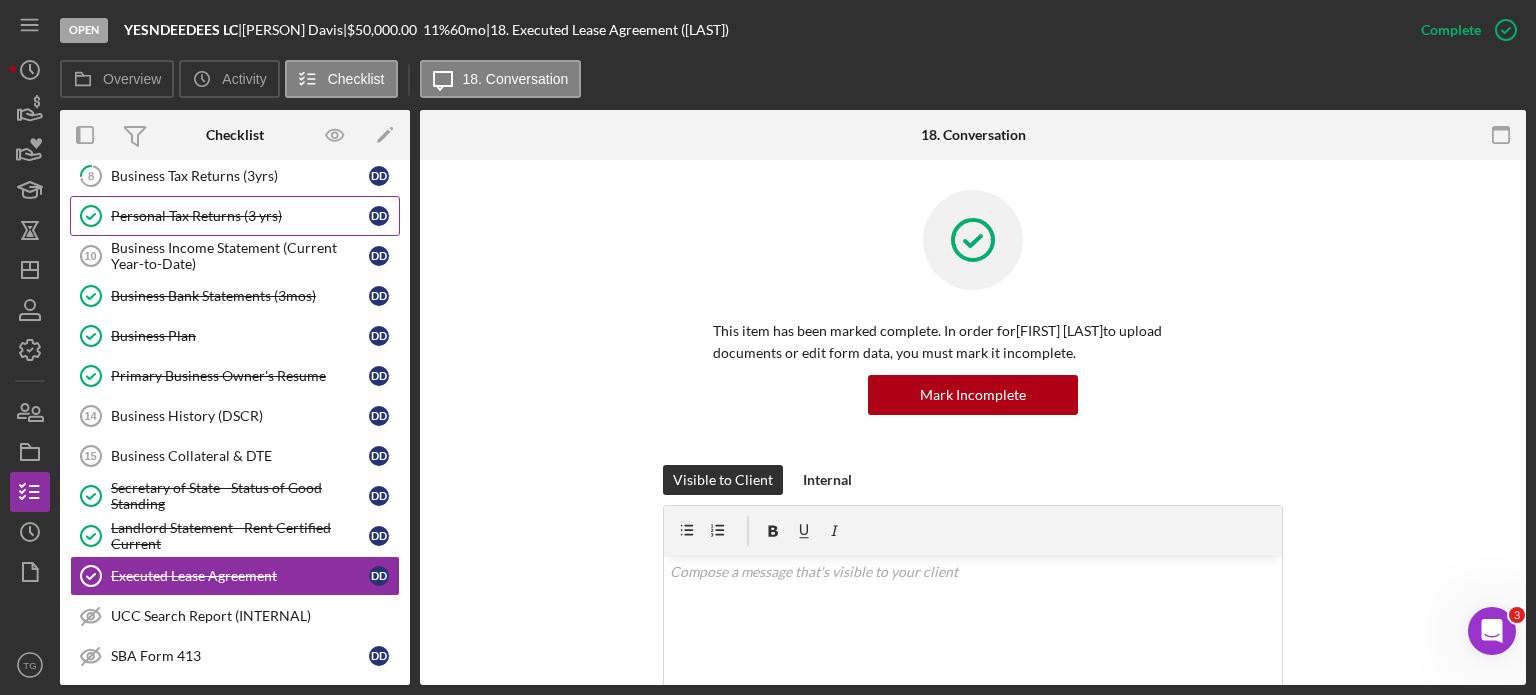 click on "Personal Tax Returns (3 yrs)" at bounding box center [240, 216] 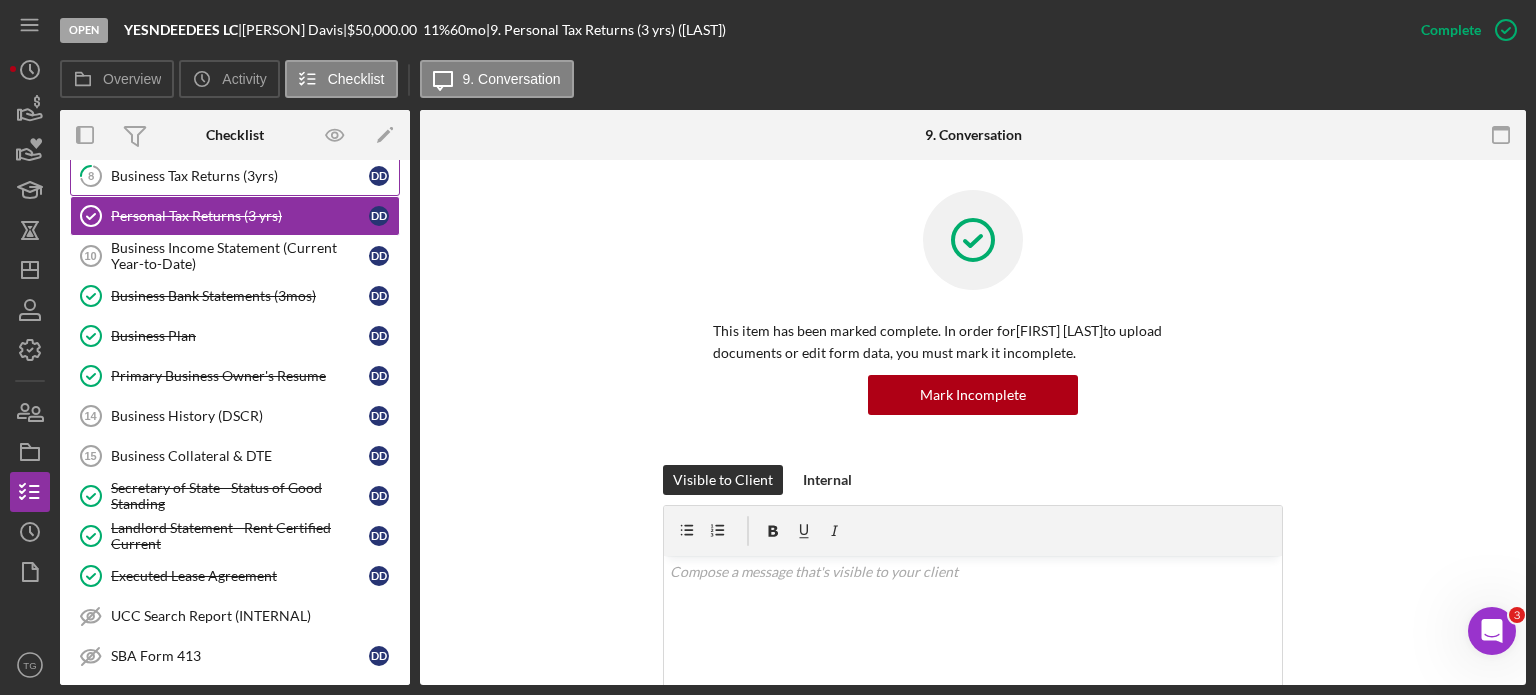 click on "Business Tax Returns (3yrs)" at bounding box center (240, 176) 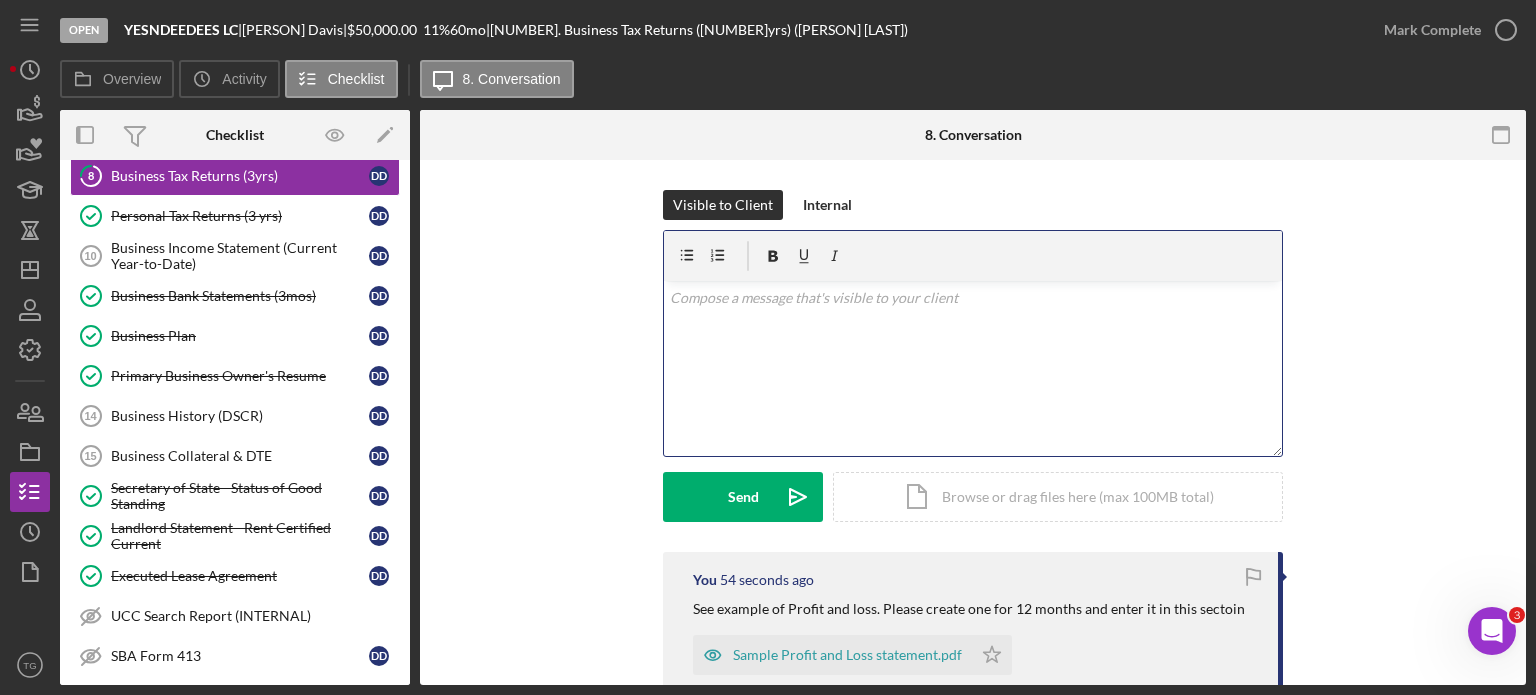 click at bounding box center (973, 298) 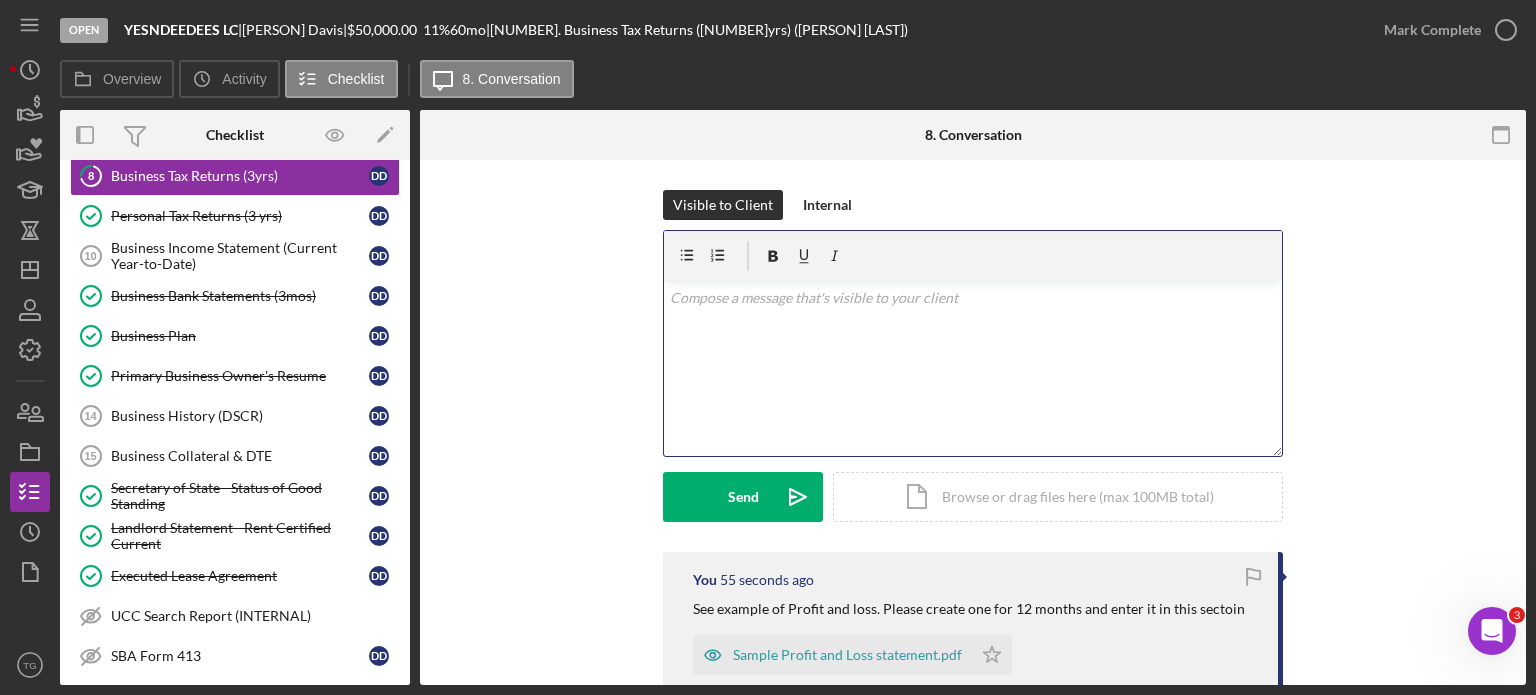 type 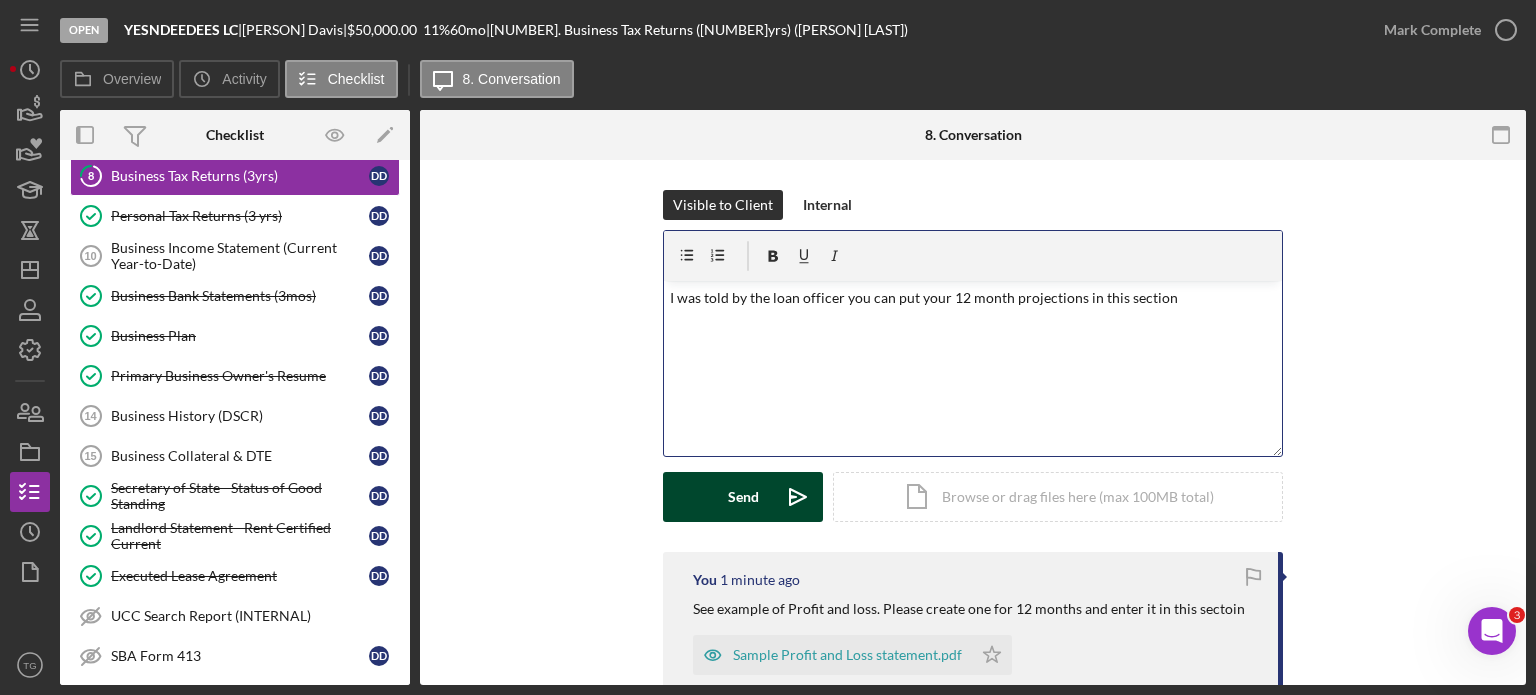 click on "Send" at bounding box center [743, 497] 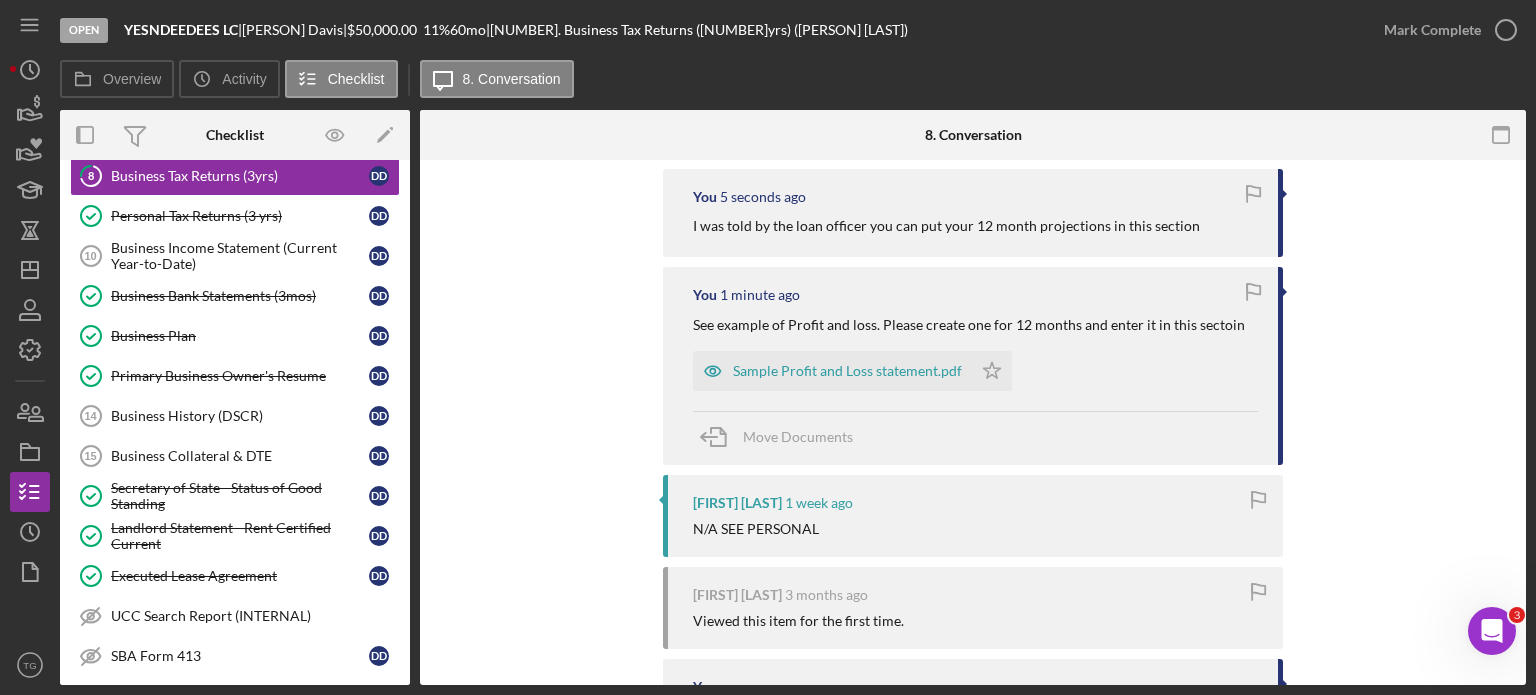 scroll, scrollTop: 227, scrollLeft: 0, axis: vertical 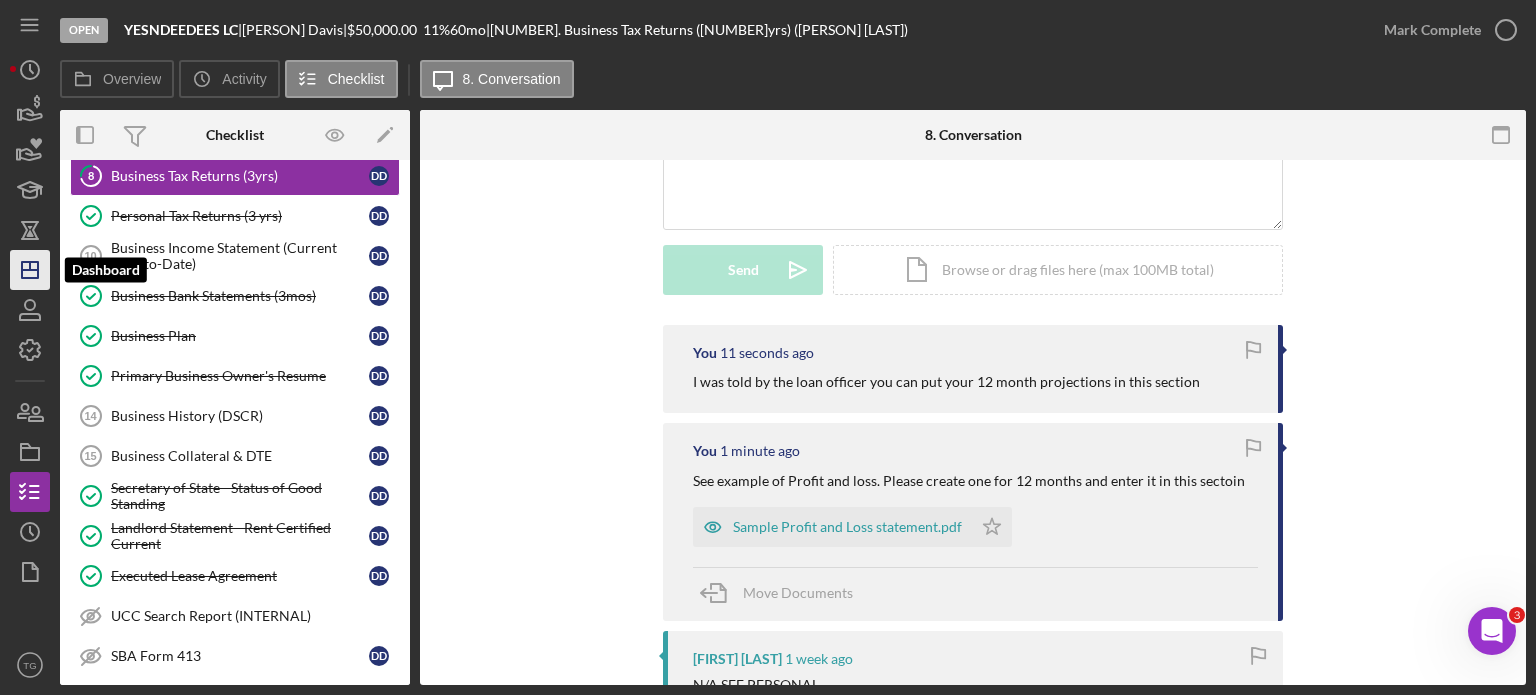 click on "Icon/Dashboard" 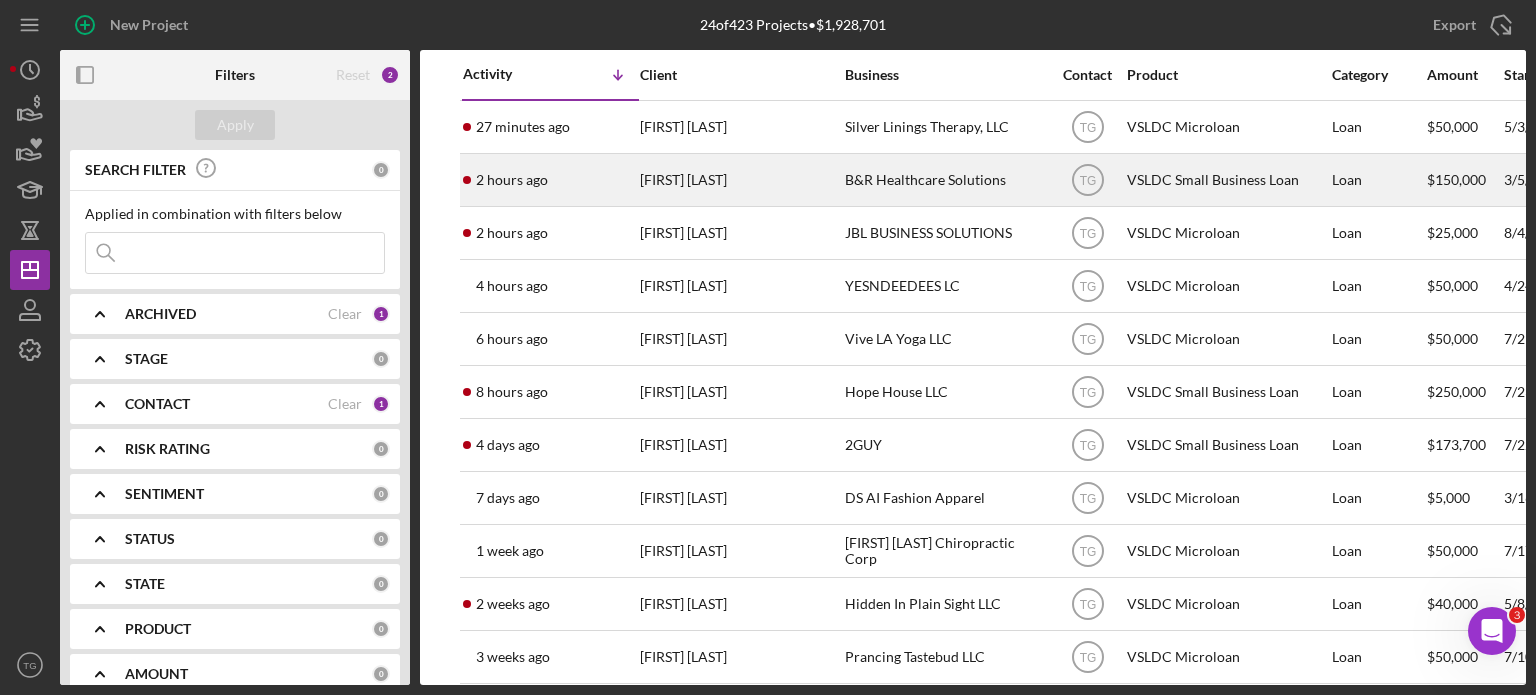 click on "[FIRST] [LAST]" at bounding box center (740, 180) 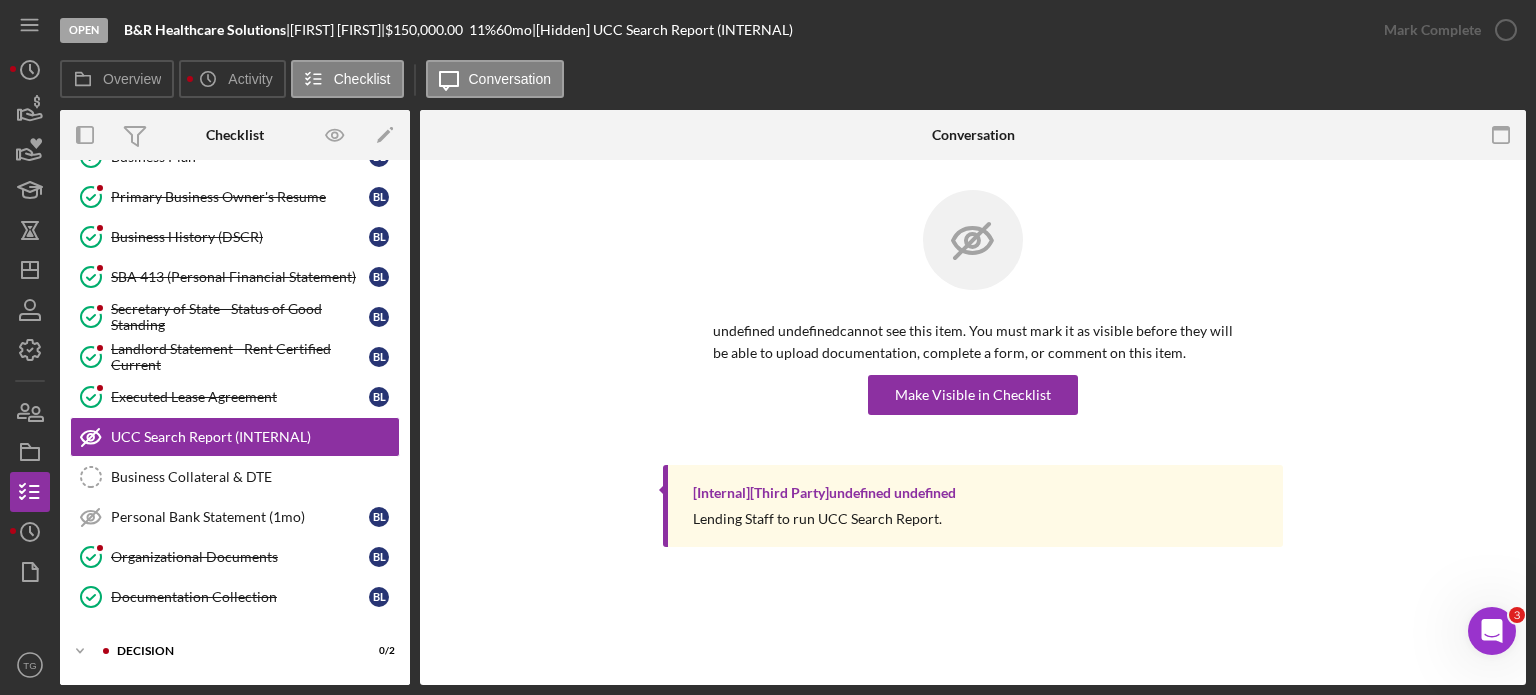 scroll, scrollTop: 328, scrollLeft: 0, axis: vertical 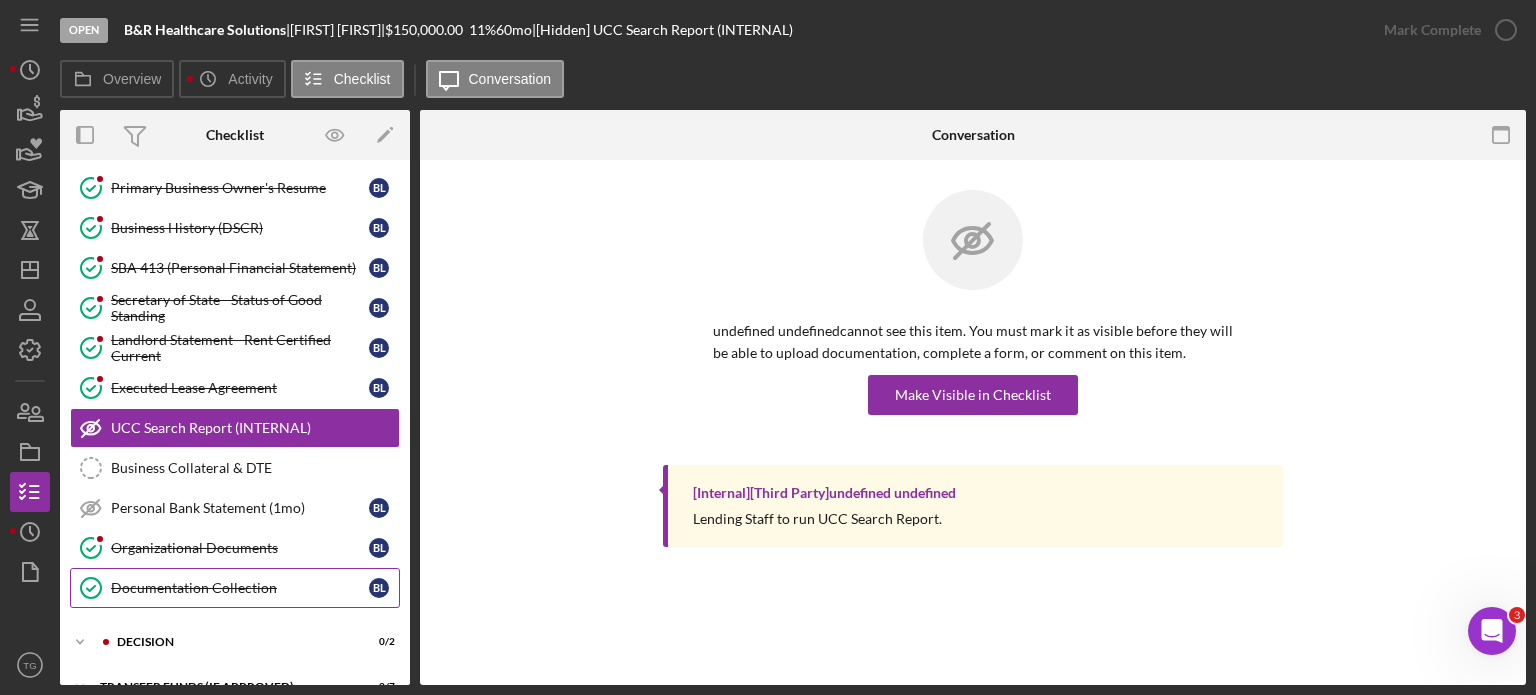 click on "Documentation Collection" at bounding box center [240, 588] 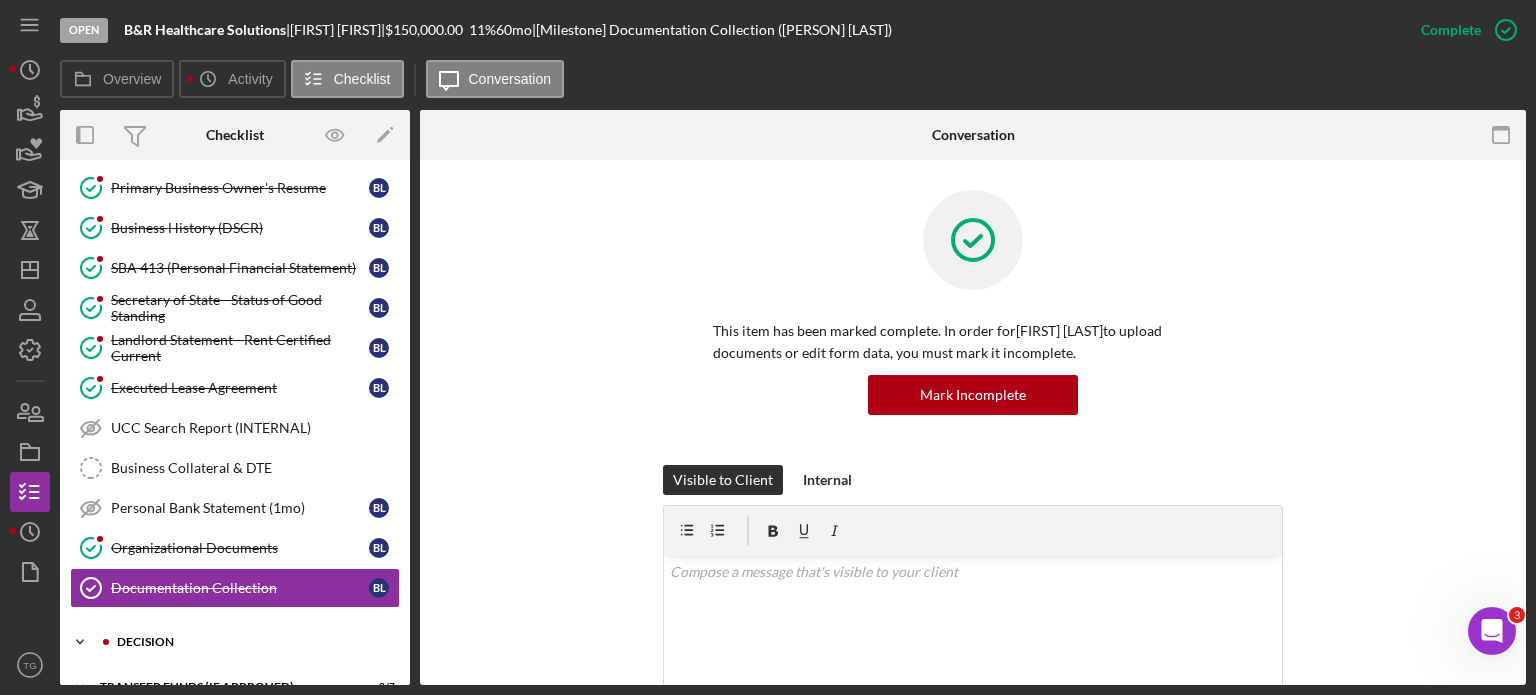 click on "Decision" at bounding box center [251, 642] 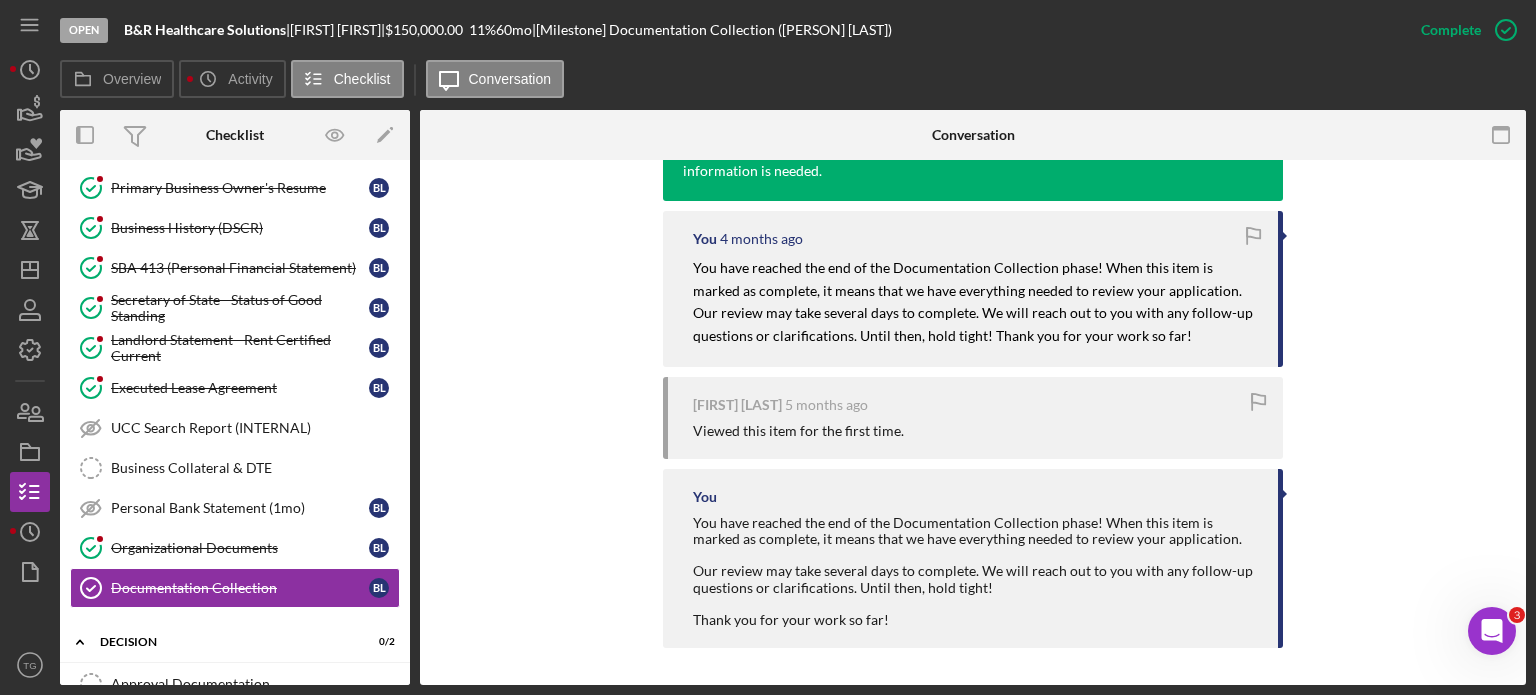 scroll, scrollTop: 856, scrollLeft: 0, axis: vertical 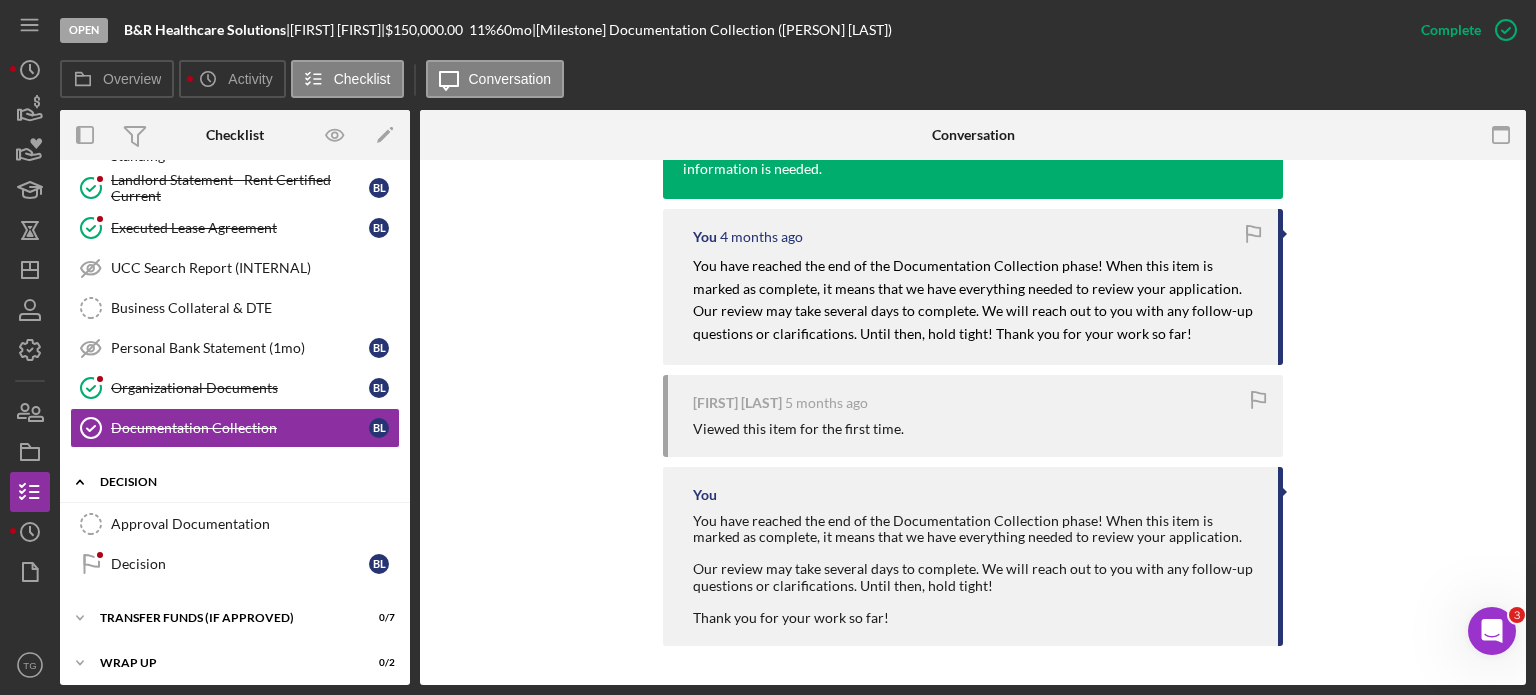 click on "Icon/Expander Decision 0 / 2" at bounding box center [235, 482] 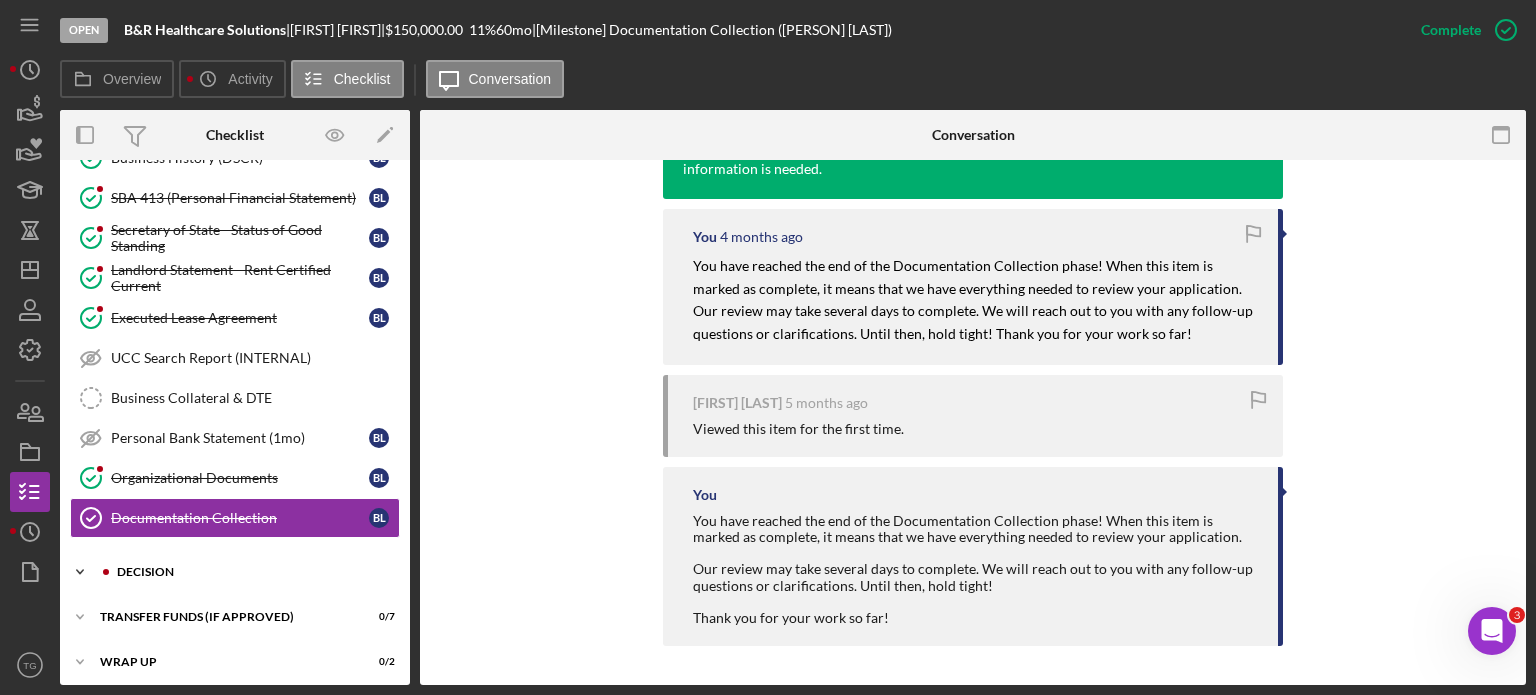 click on "Decision" at bounding box center (251, 572) 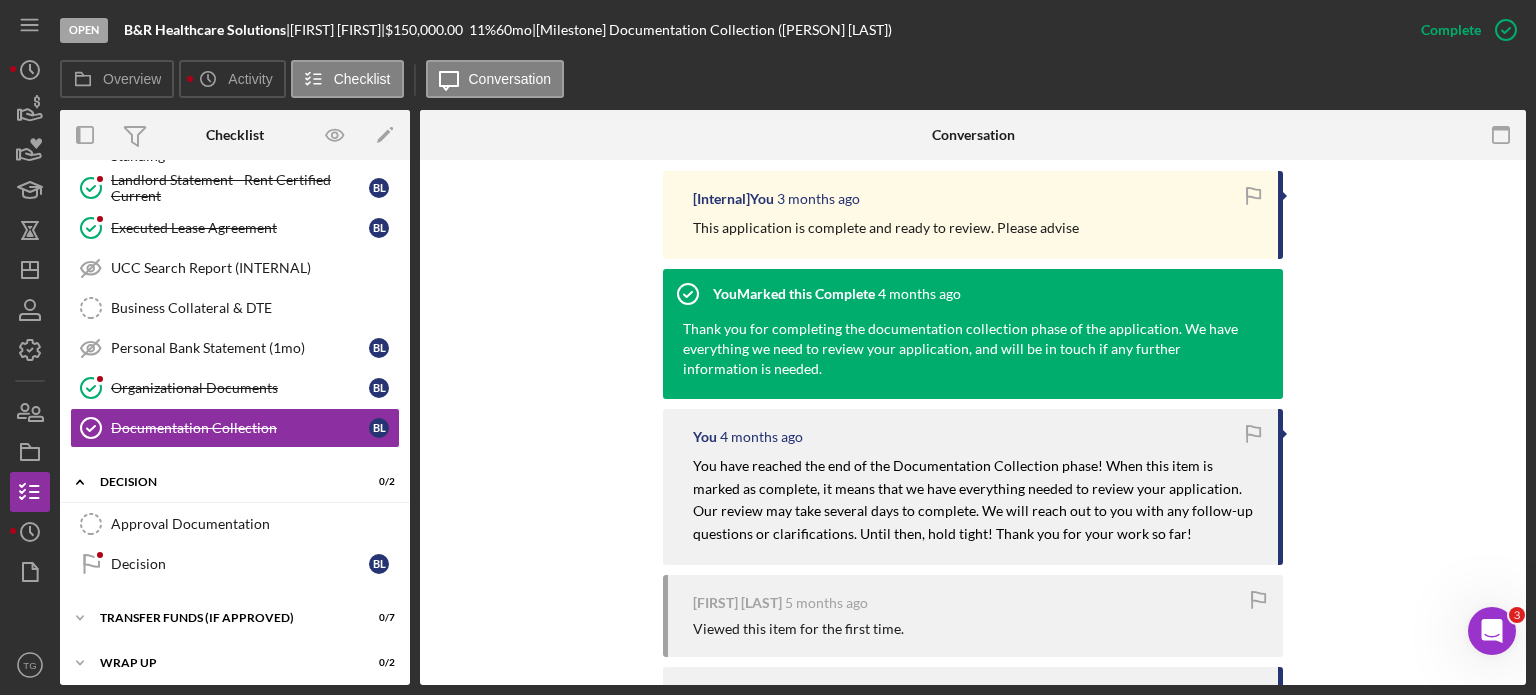 scroll, scrollTop: 856, scrollLeft: 0, axis: vertical 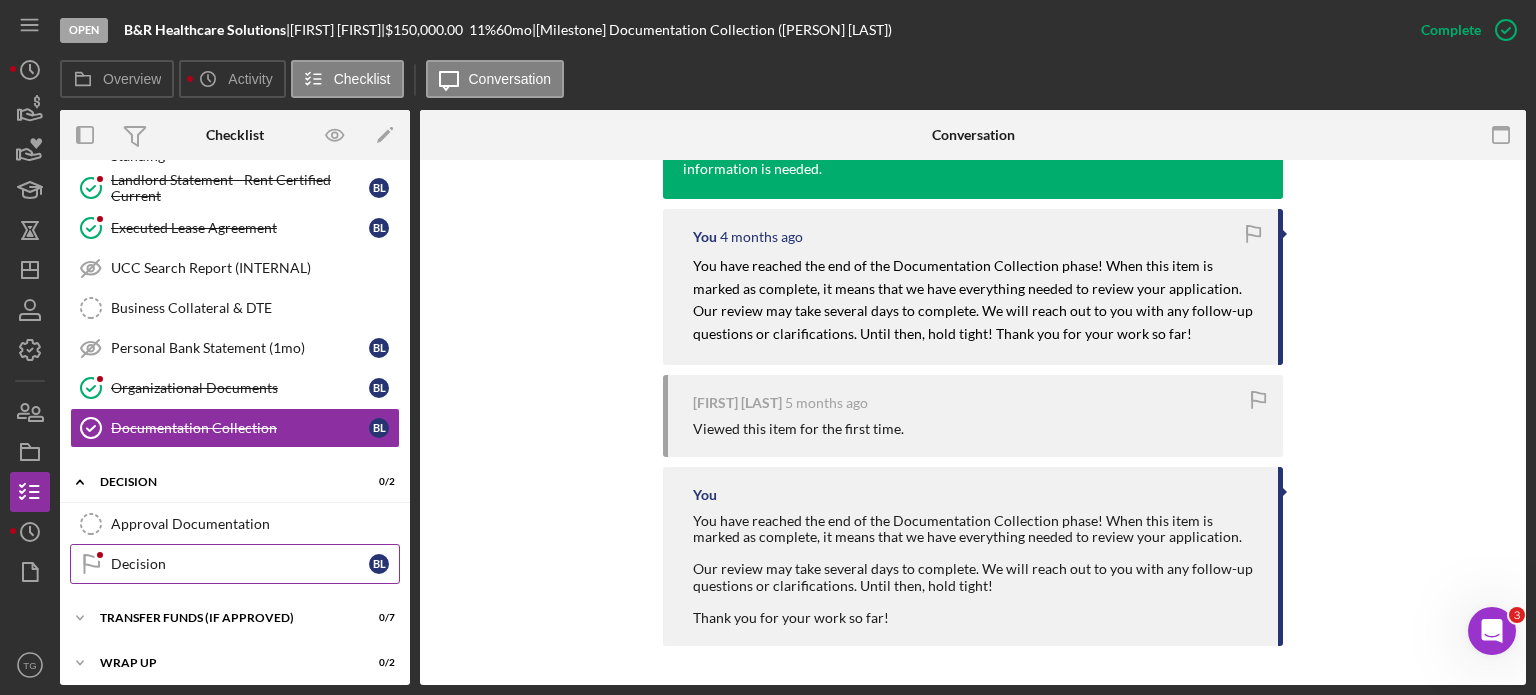 click on "Decision" at bounding box center (240, 564) 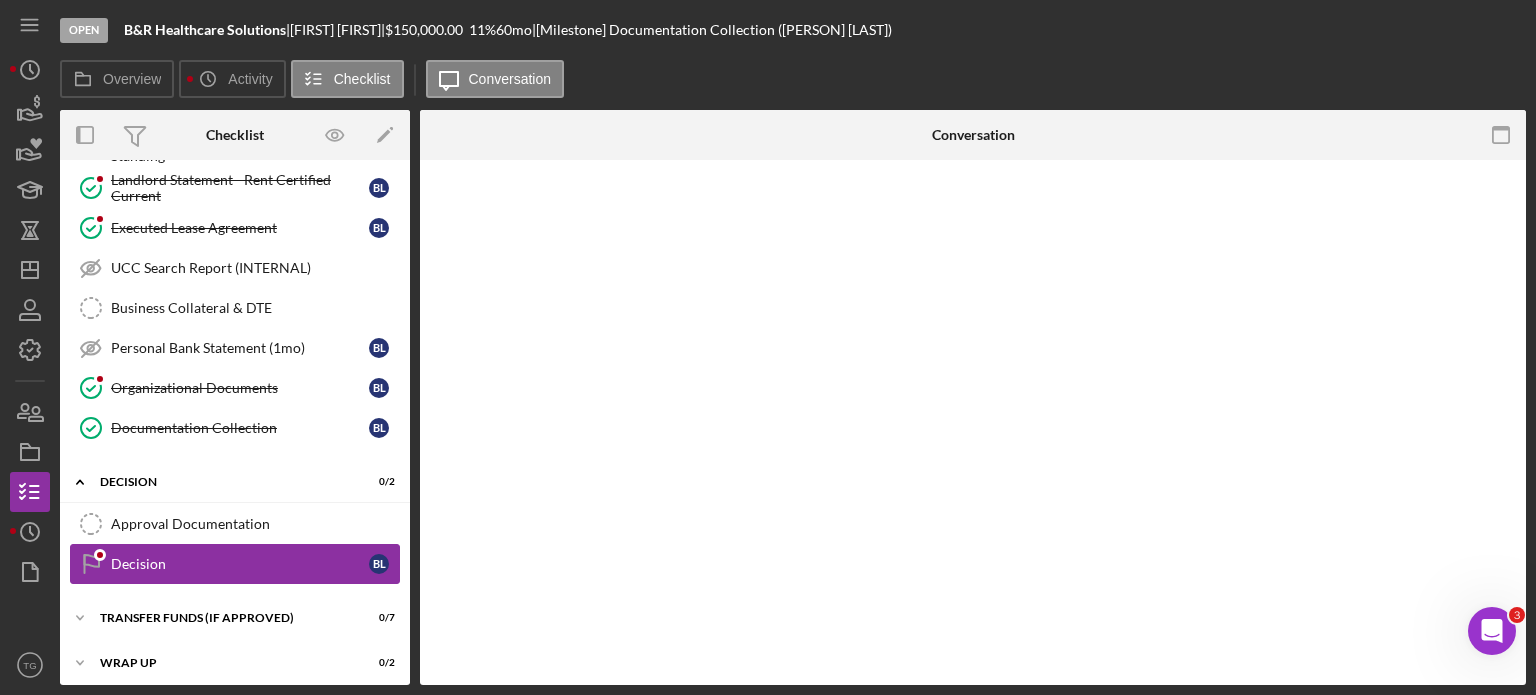 scroll, scrollTop: 0, scrollLeft: 0, axis: both 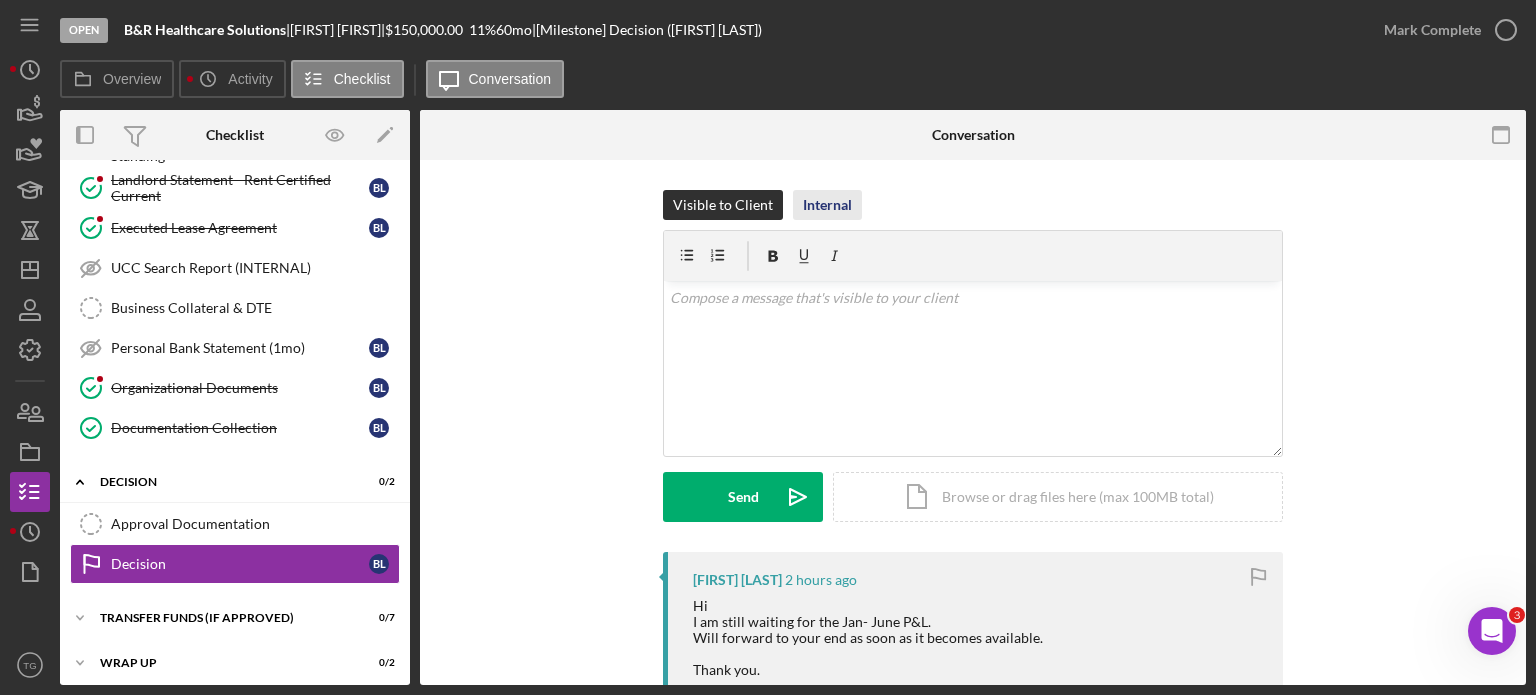 click on "Internal" at bounding box center [827, 205] 